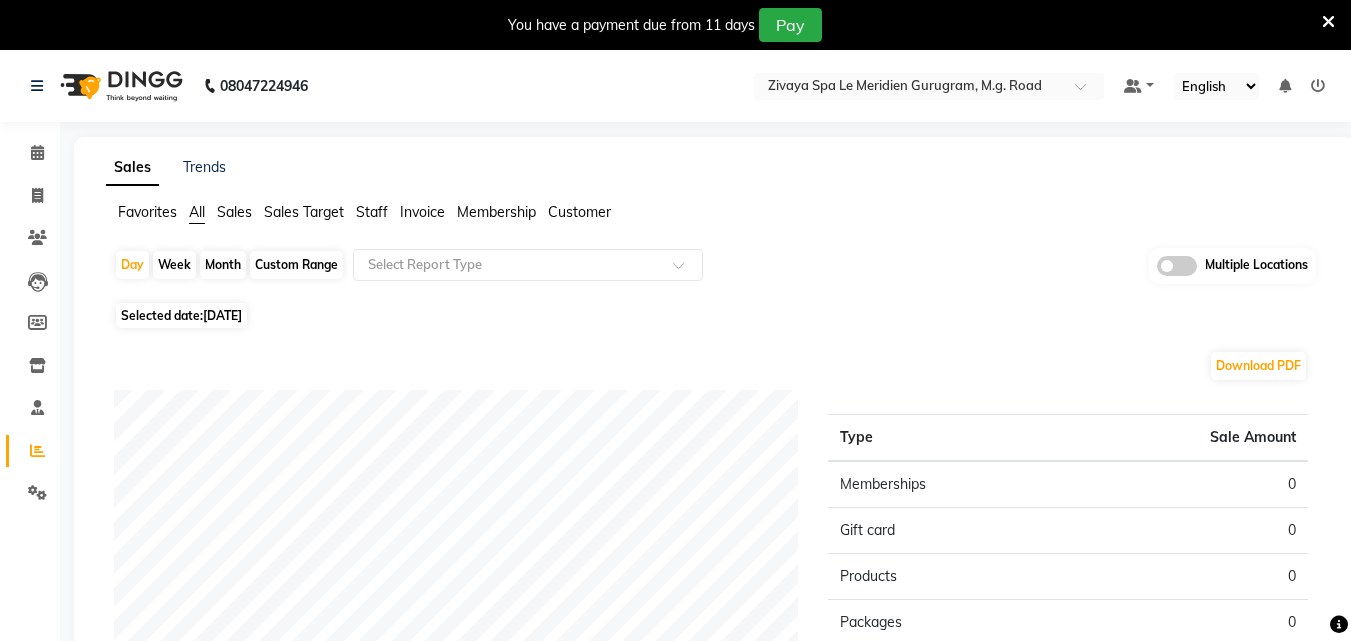 scroll, scrollTop: 0, scrollLeft: 0, axis: both 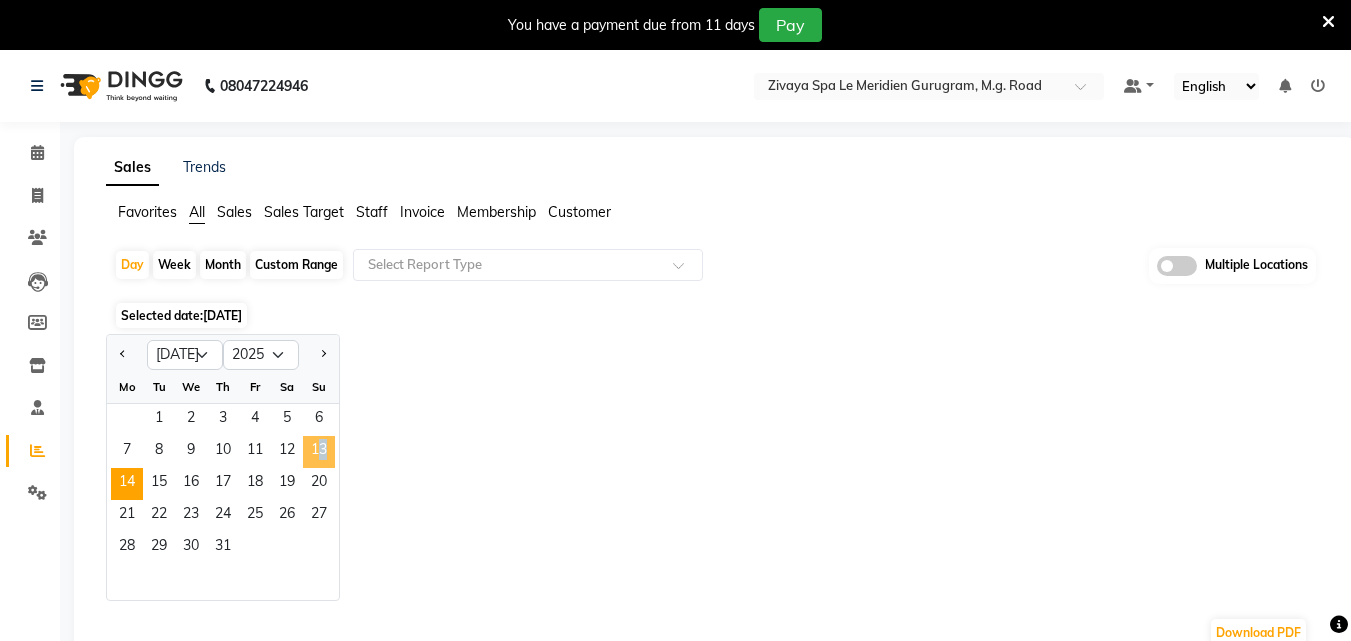 click on "13" 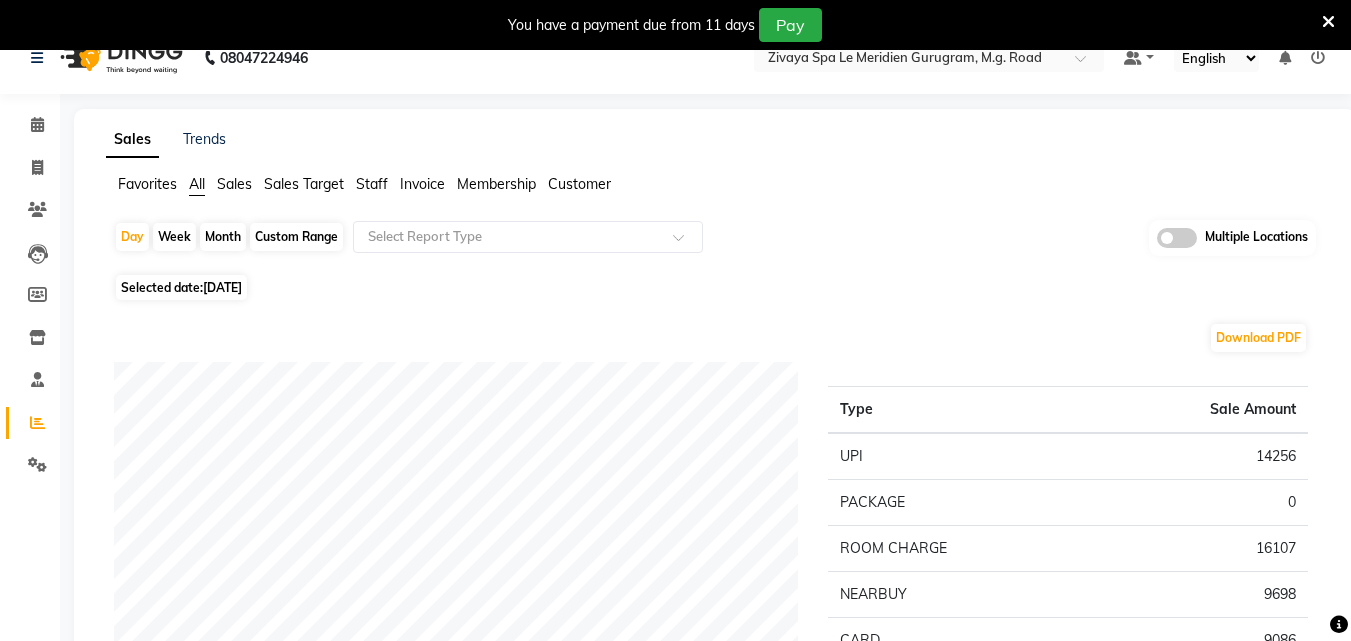 scroll, scrollTop: 0, scrollLeft: 0, axis: both 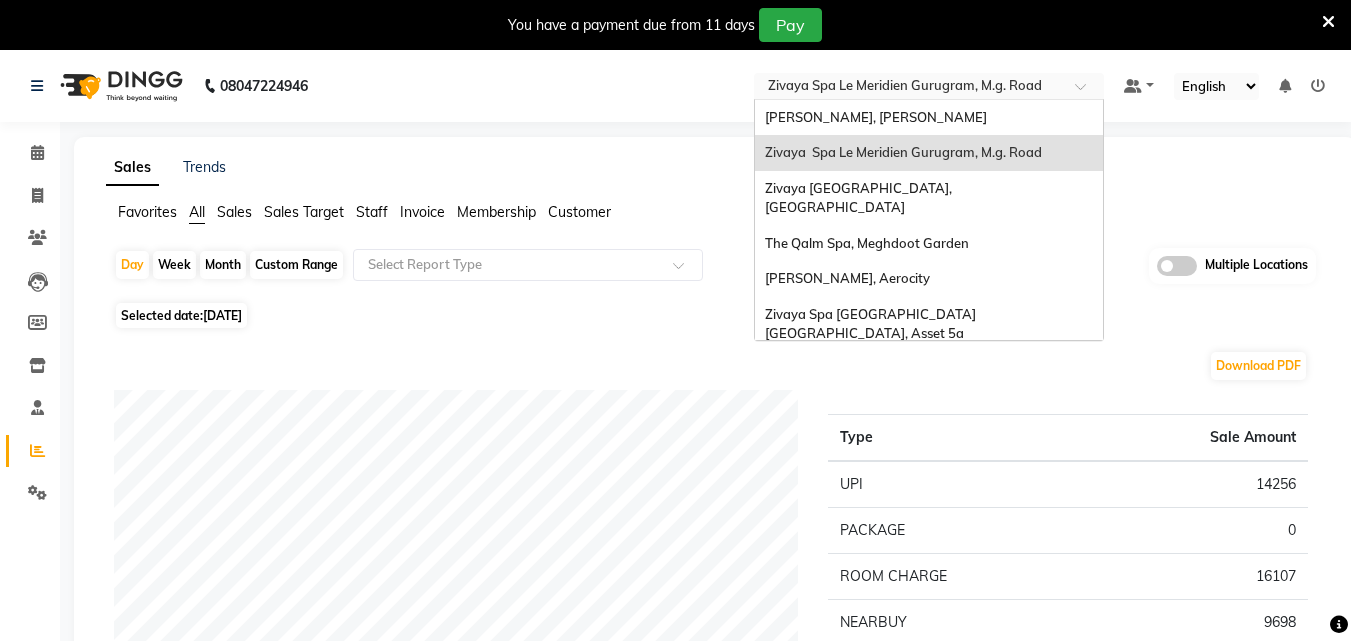 click at bounding box center [929, 88] 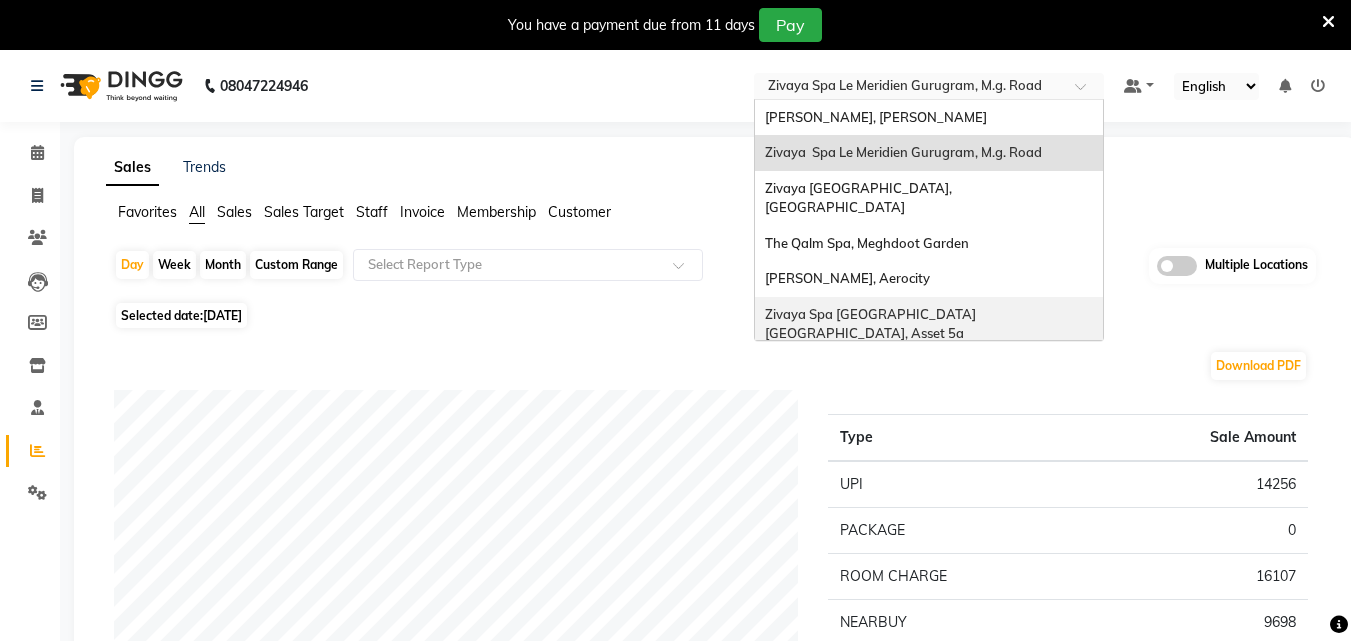 scroll, scrollTop: 205, scrollLeft: 0, axis: vertical 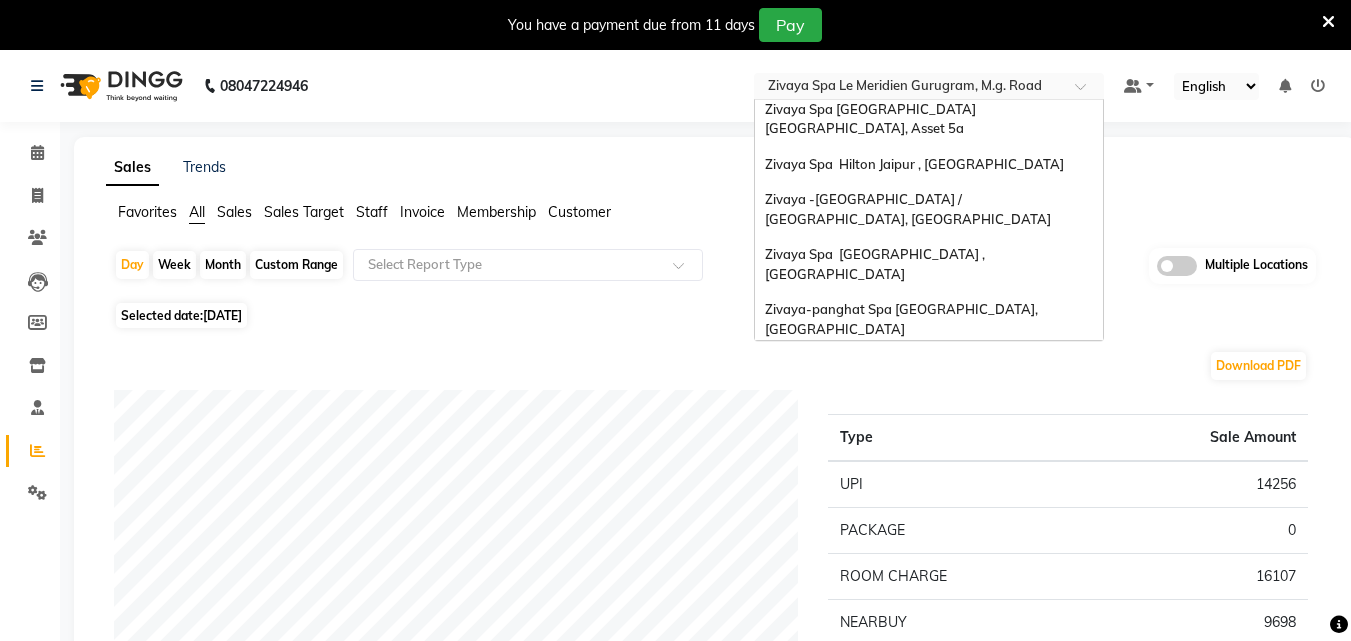 click on "Zivaya Wellness & Spa, [GEOGRAPHIC_DATA]" at bounding box center [906, 400] 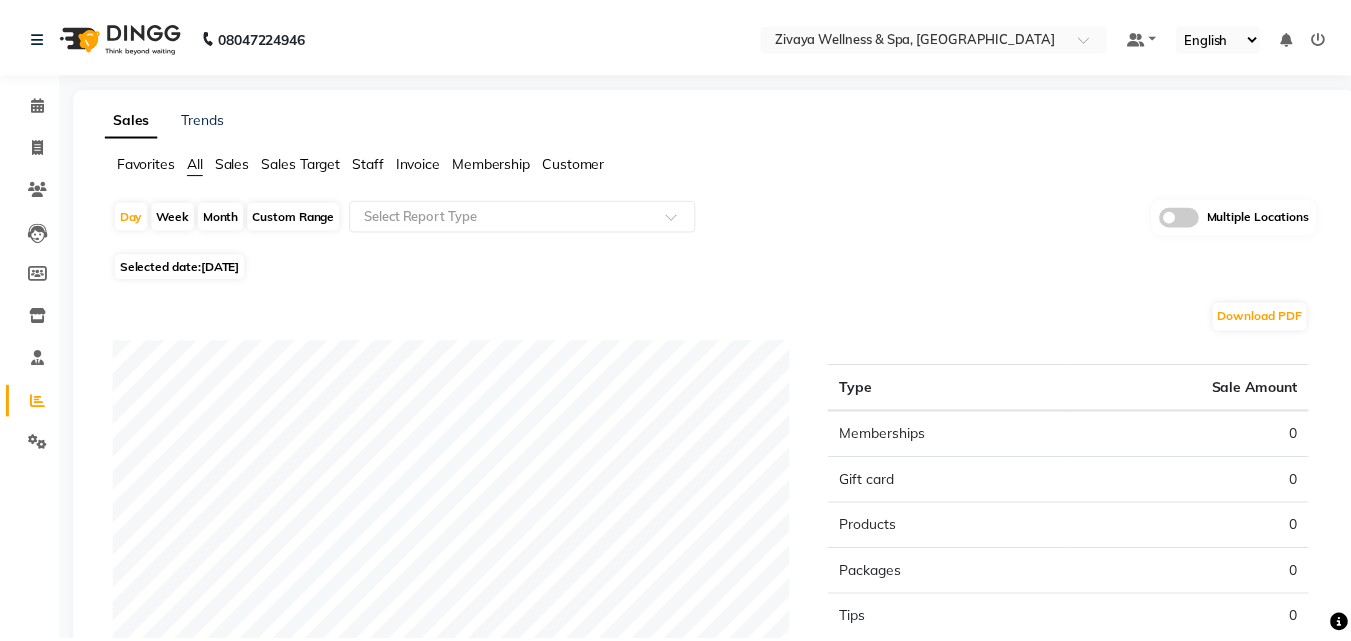 scroll, scrollTop: 0, scrollLeft: 0, axis: both 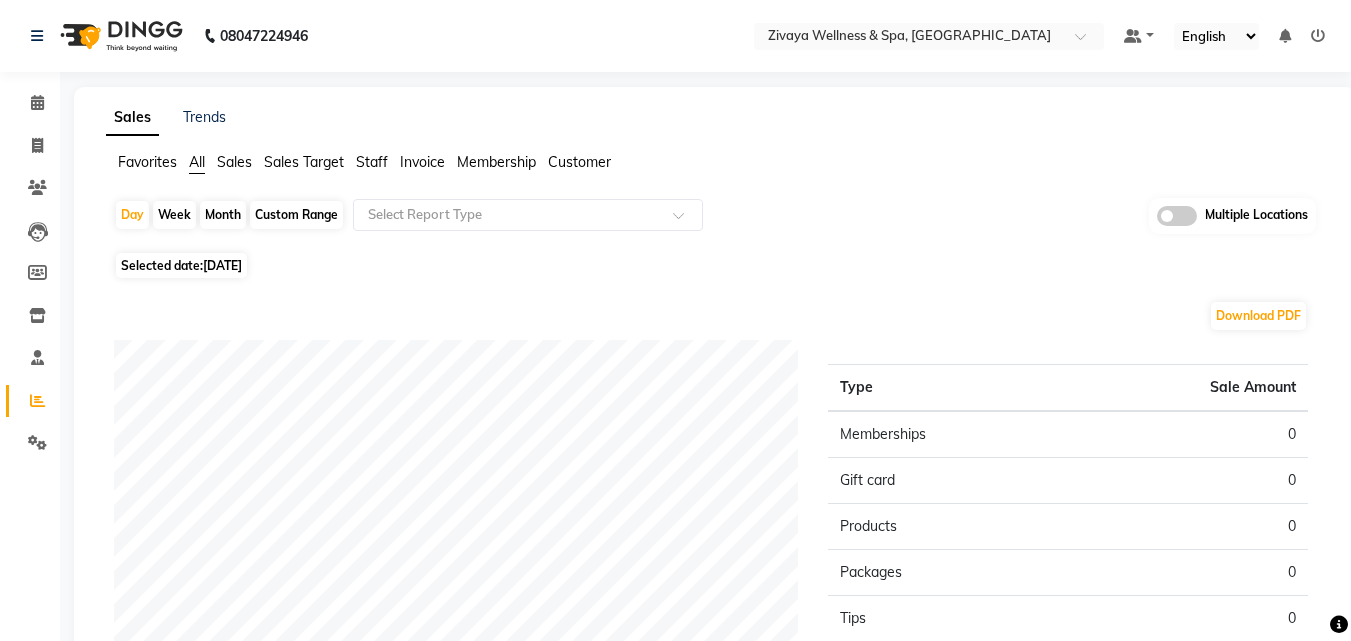 click on "[DATE]" 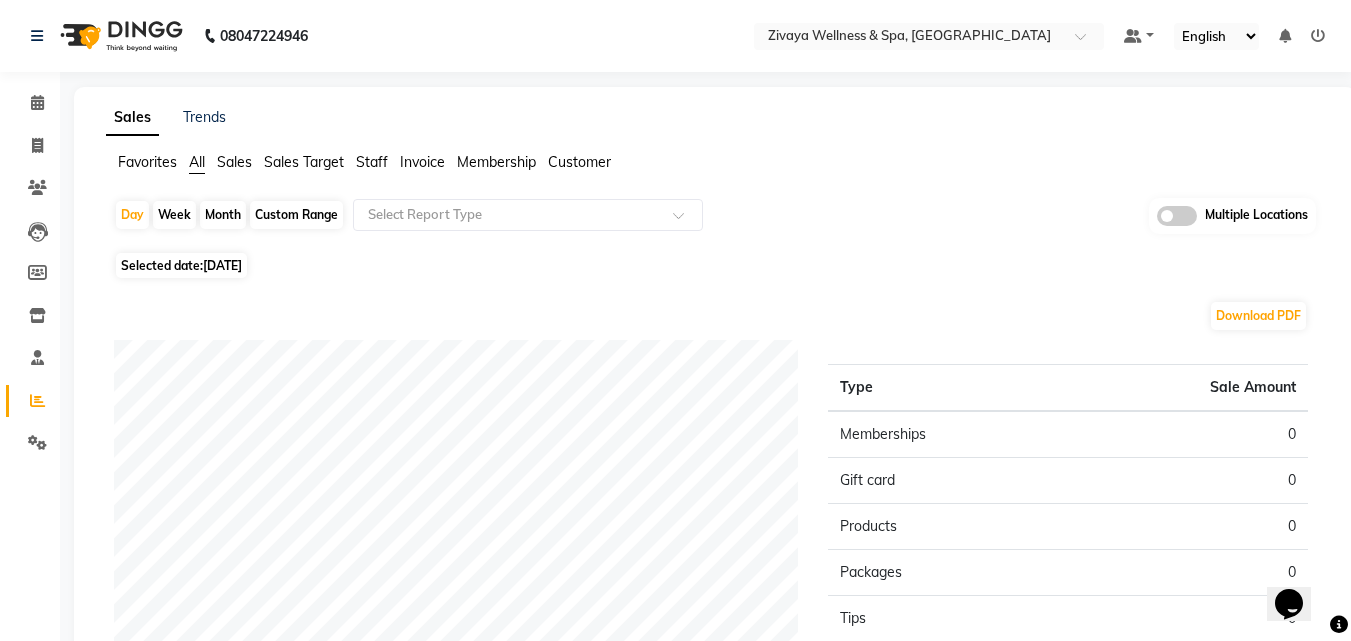 scroll, scrollTop: 0, scrollLeft: 0, axis: both 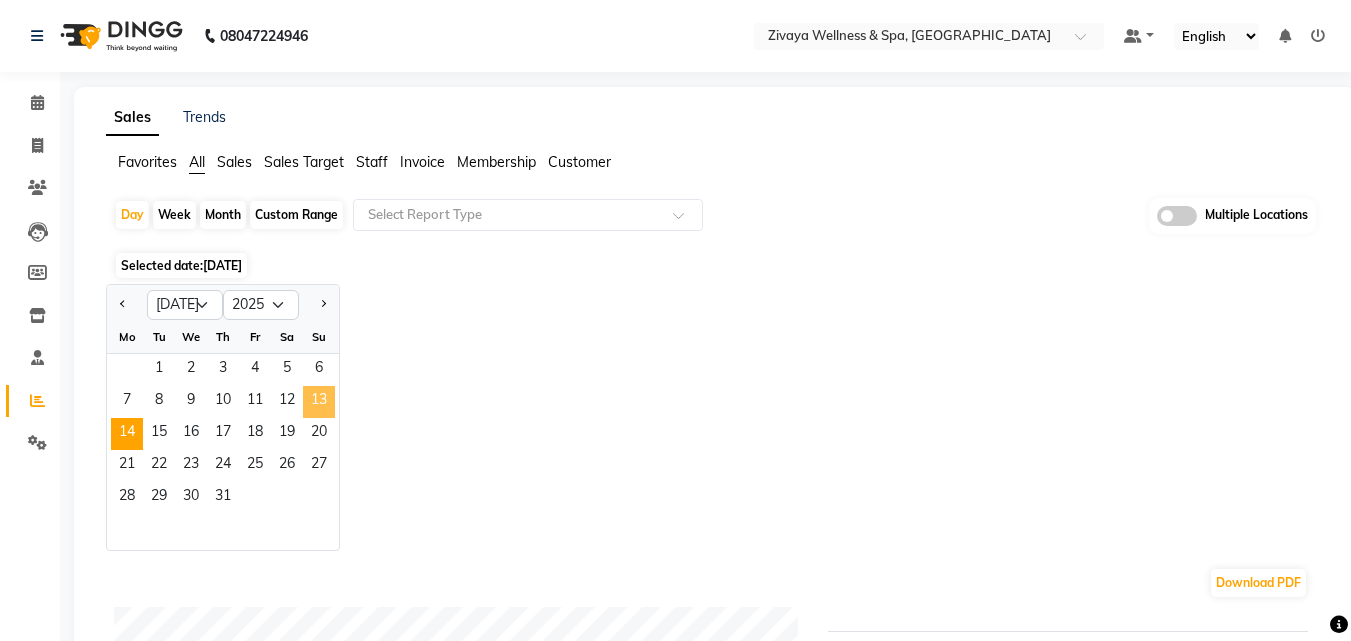click on "13" 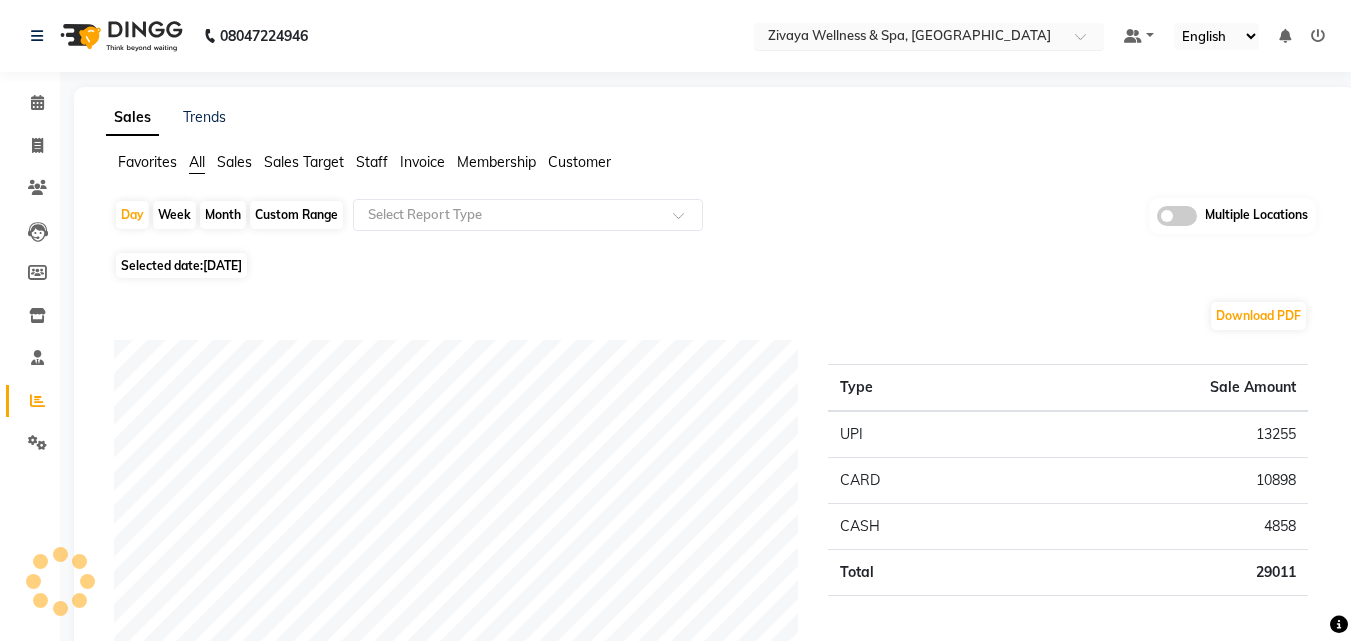 click at bounding box center (909, 38) 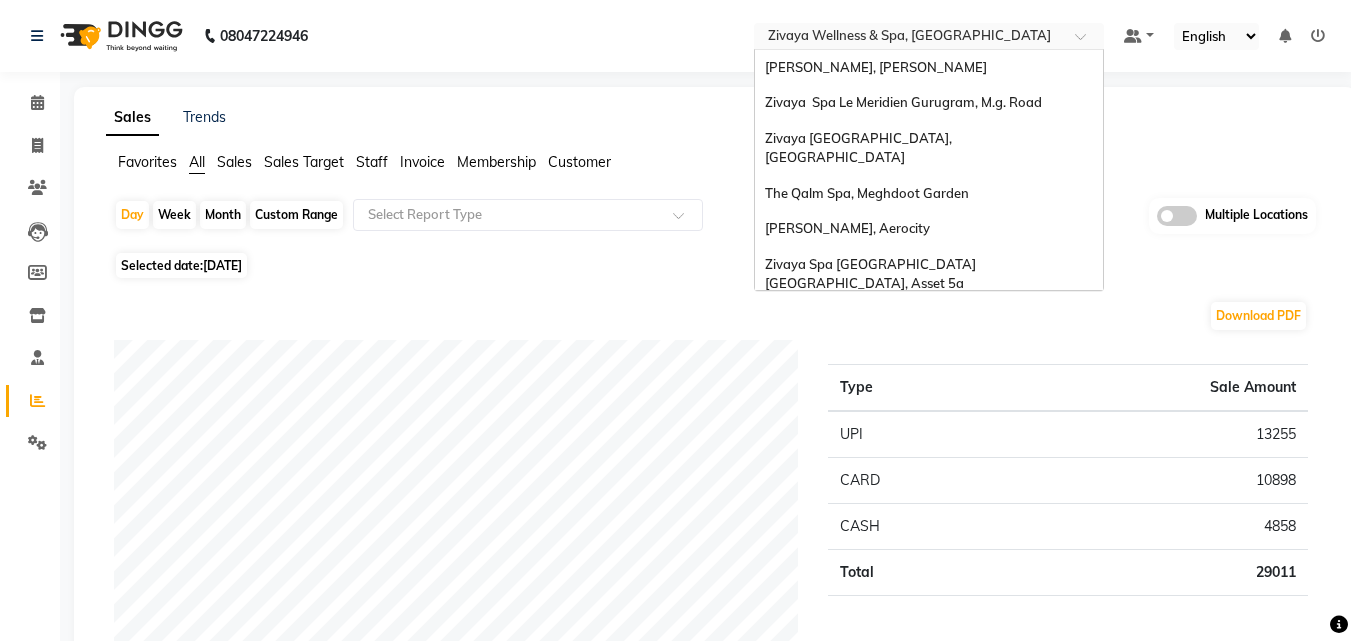 scroll, scrollTop: 206, scrollLeft: 0, axis: vertical 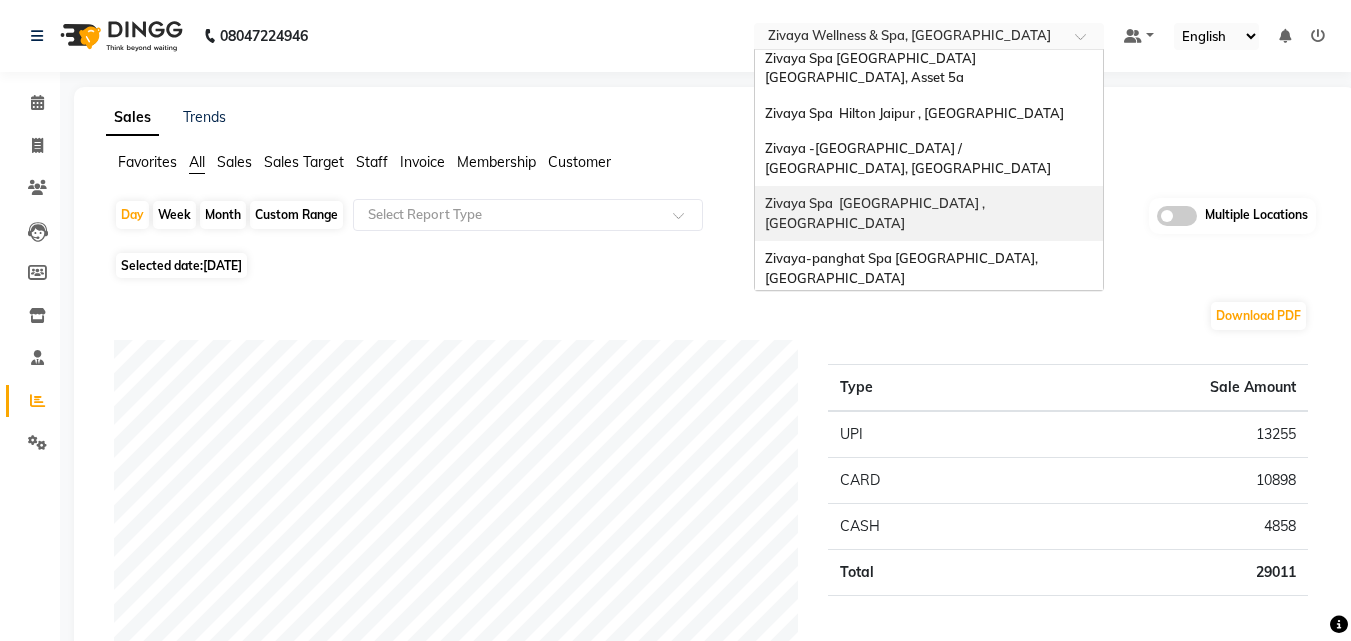 click on "Zivaya Spa  [GEOGRAPHIC_DATA] , [GEOGRAPHIC_DATA]" at bounding box center [876, 213] 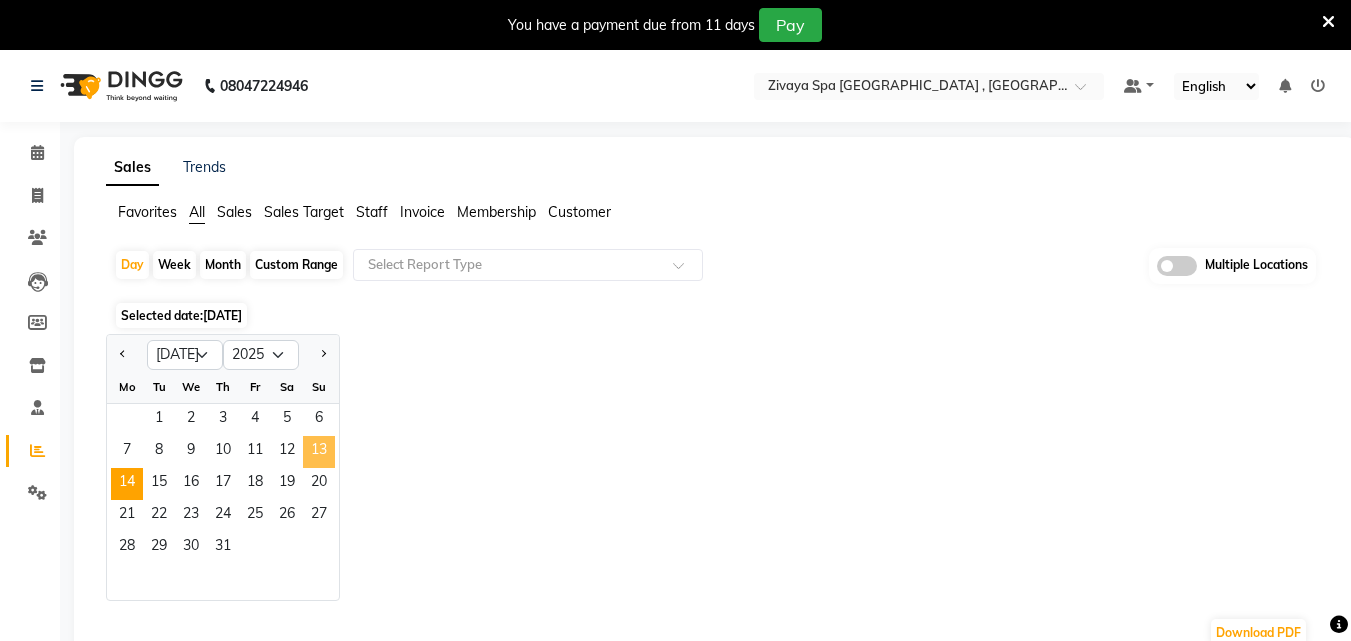 select on "7" 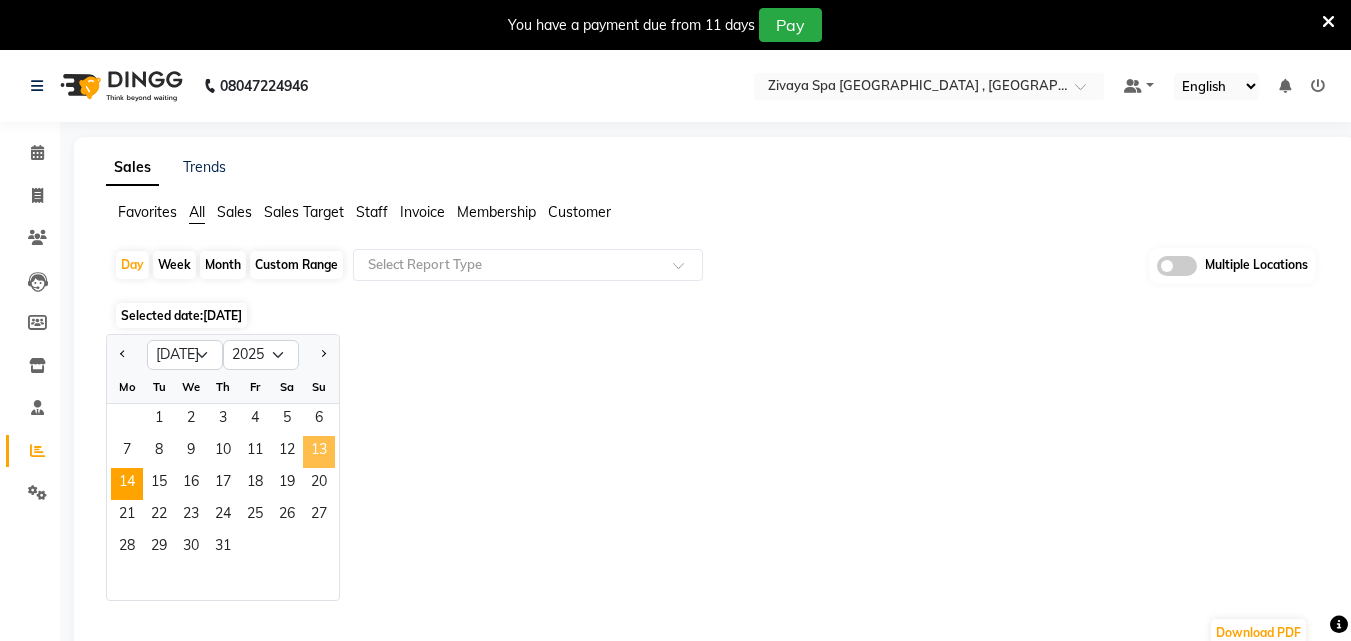 scroll, scrollTop: 0, scrollLeft: 0, axis: both 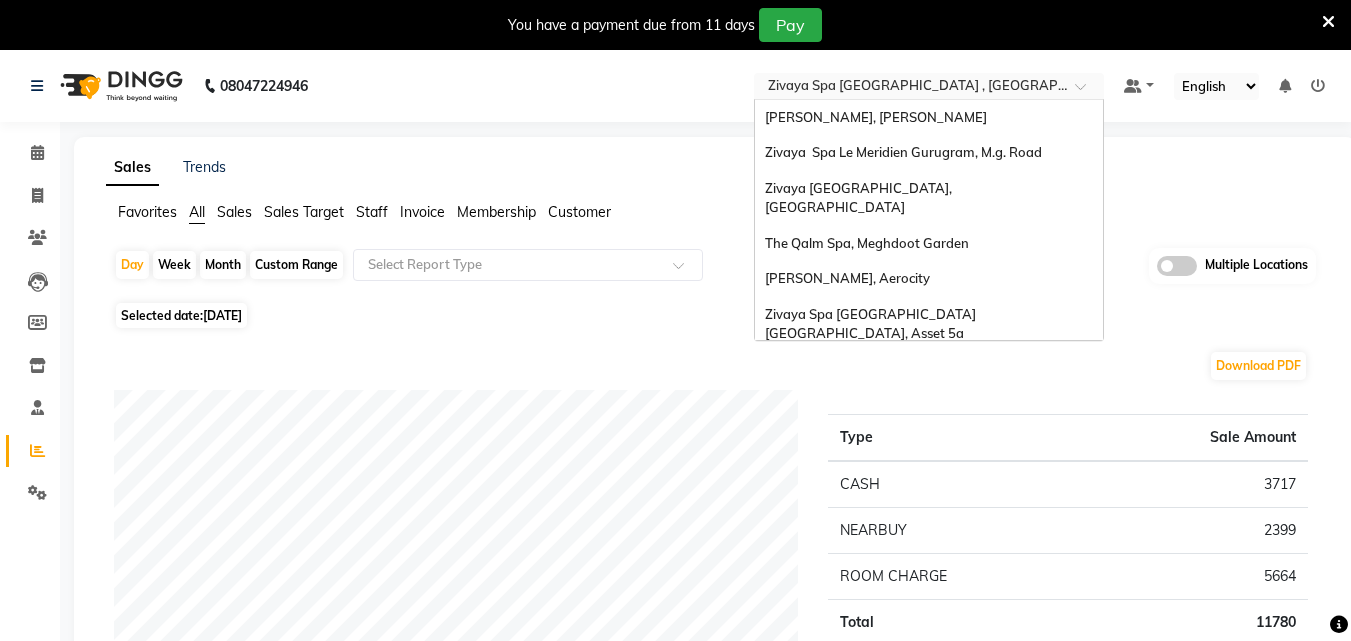 click at bounding box center (909, 88) 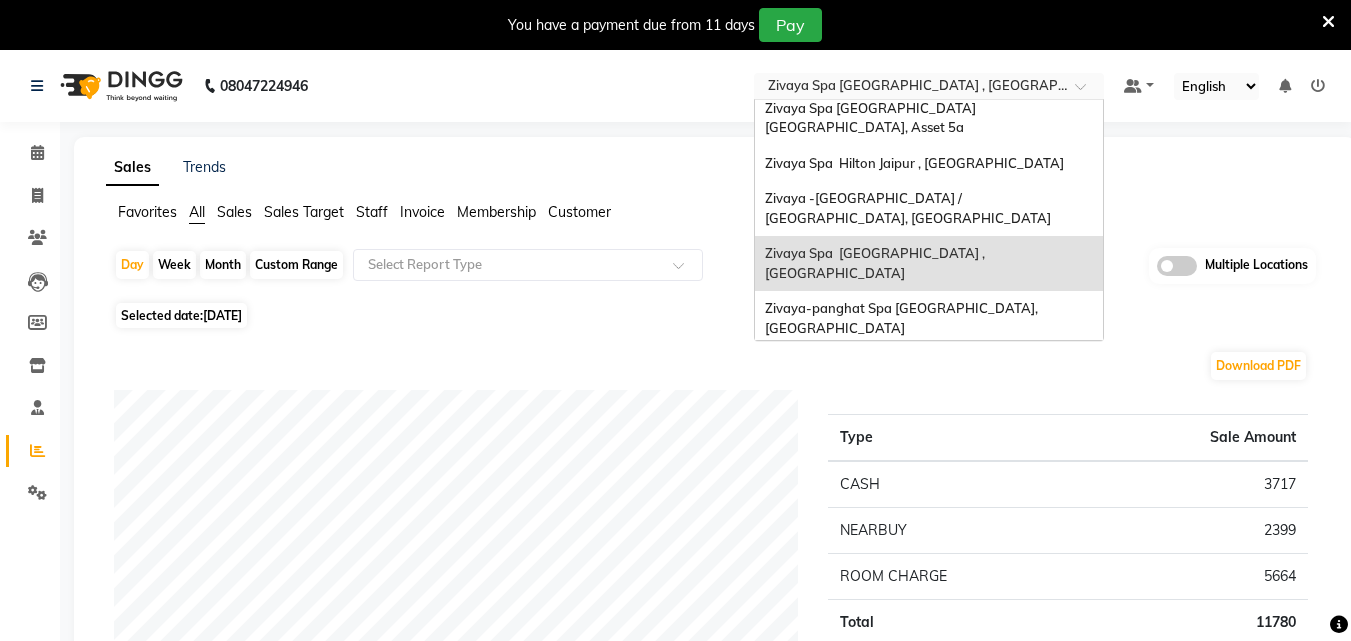 click on "Zivaya Wellness & Spa, [GEOGRAPHIC_DATA]" at bounding box center [906, 363] 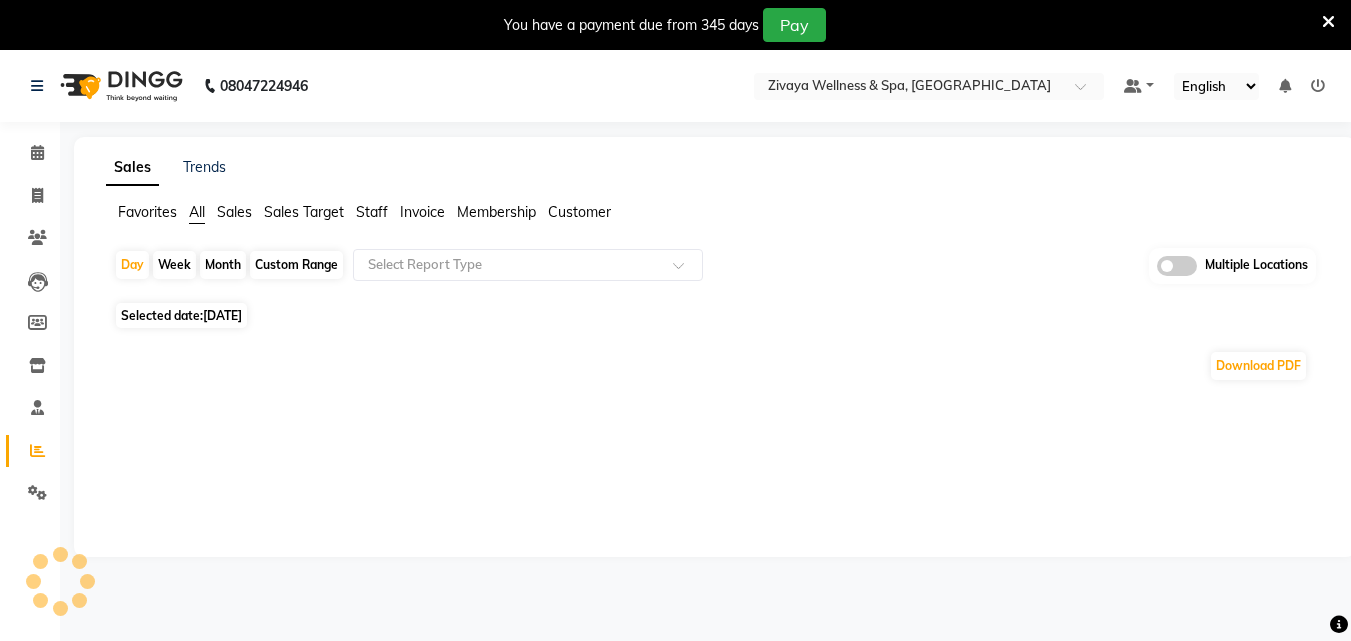 scroll, scrollTop: 0, scrollLeft: 0, axis: both 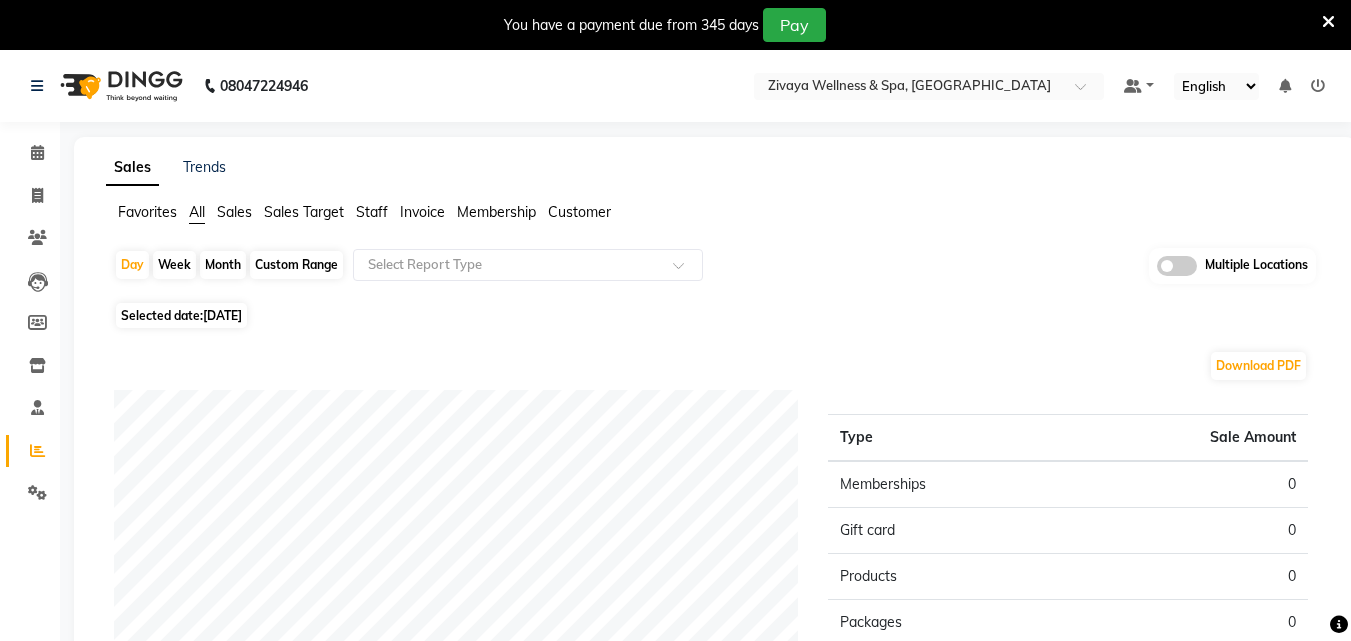 click at bounding box center (1328, 22) 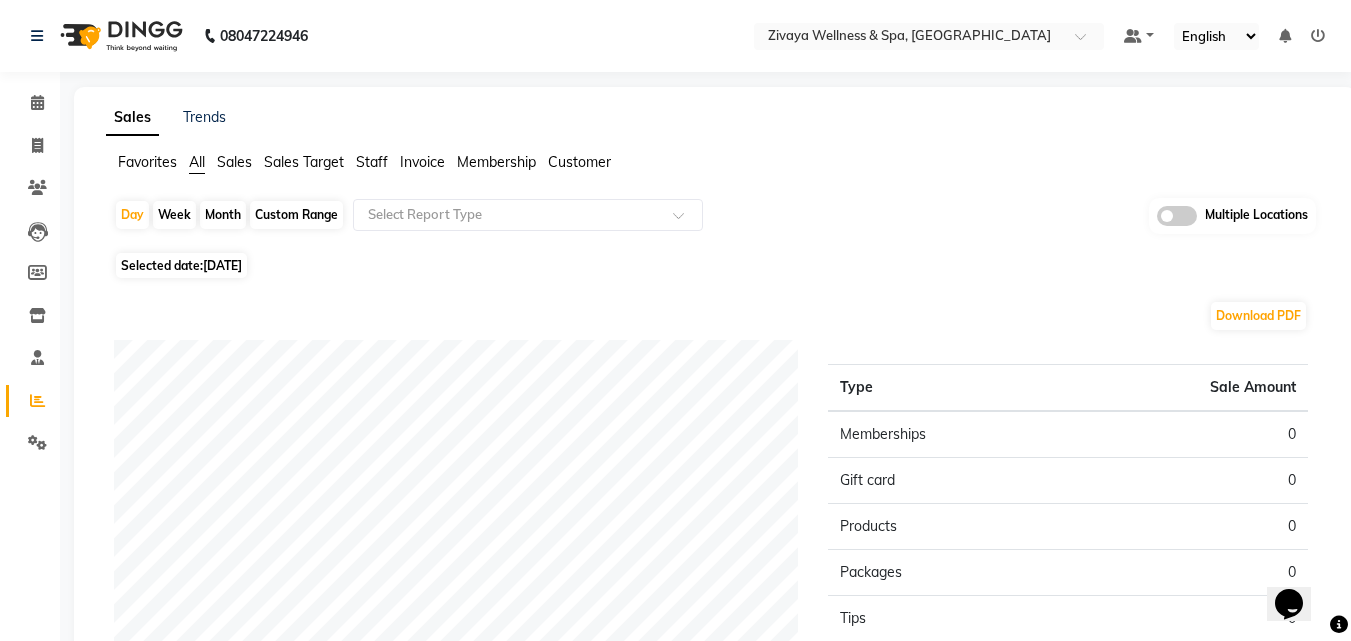 scroll, scrollTop: 0, scrollLeft: 0, axis: both 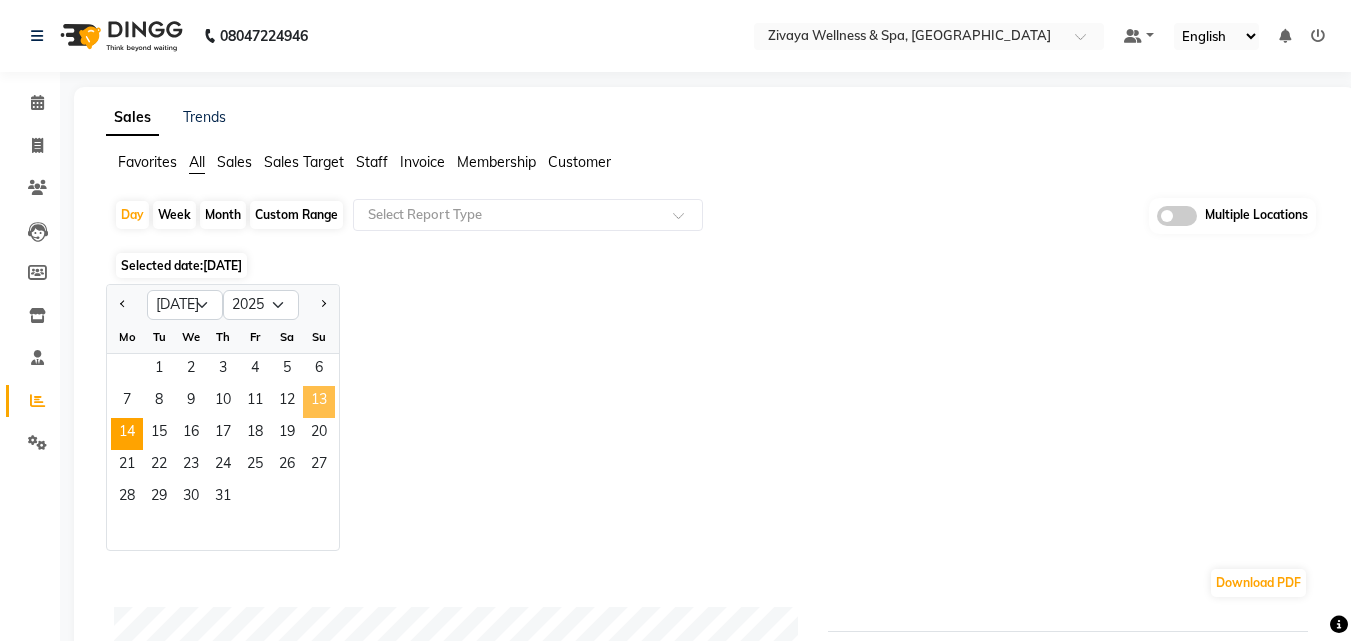 click on "13" 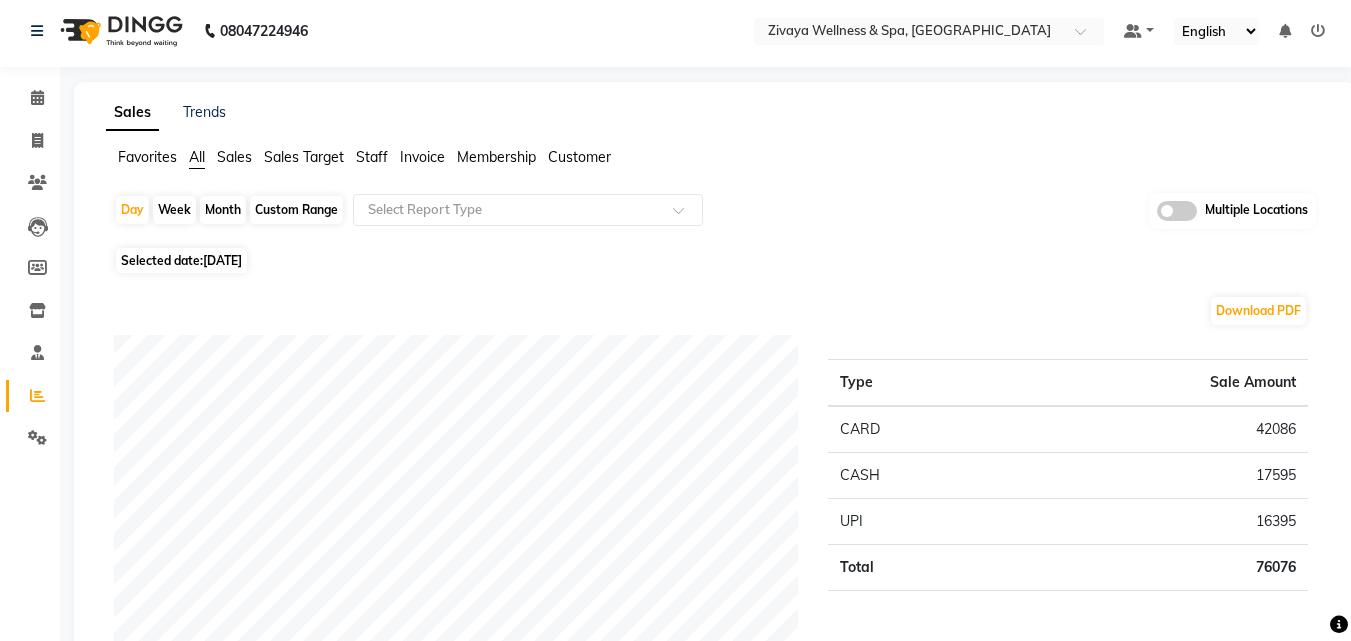 scroll, scrollTop: 0, scrollLeft: 0, axis: both 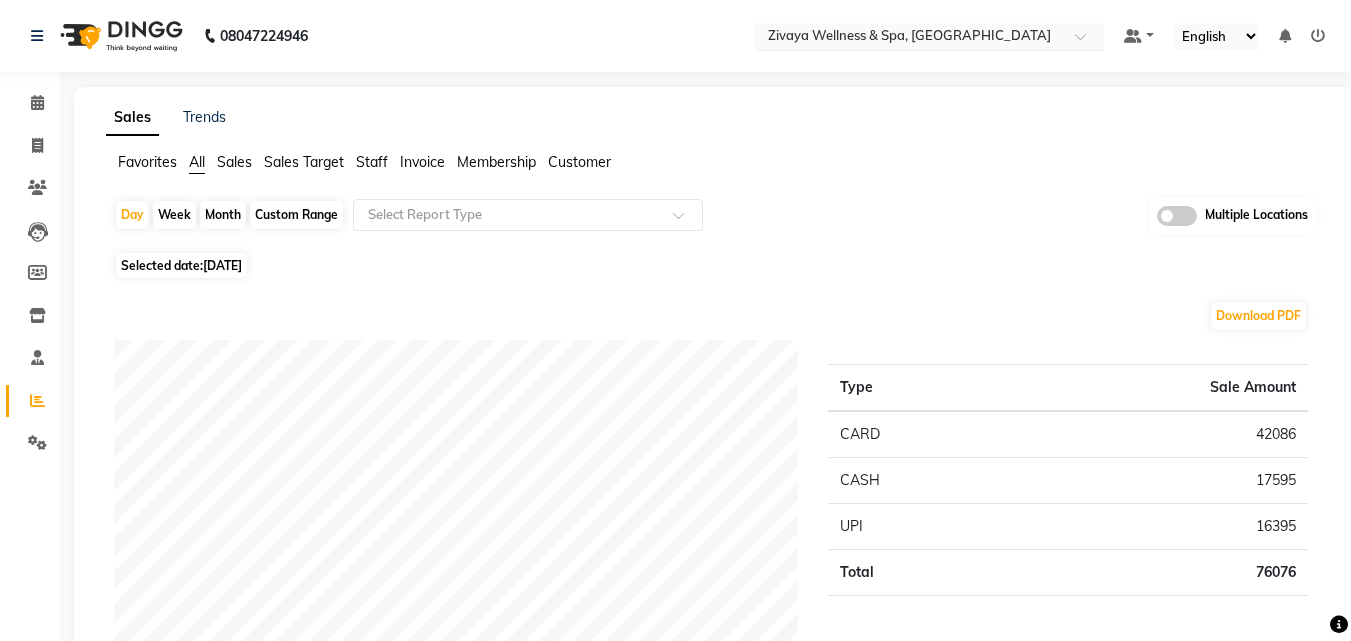 click on "Select Location ×  Zivaya Wellness & Spa, Mumbai Airport" at bounding box center (929, 36) 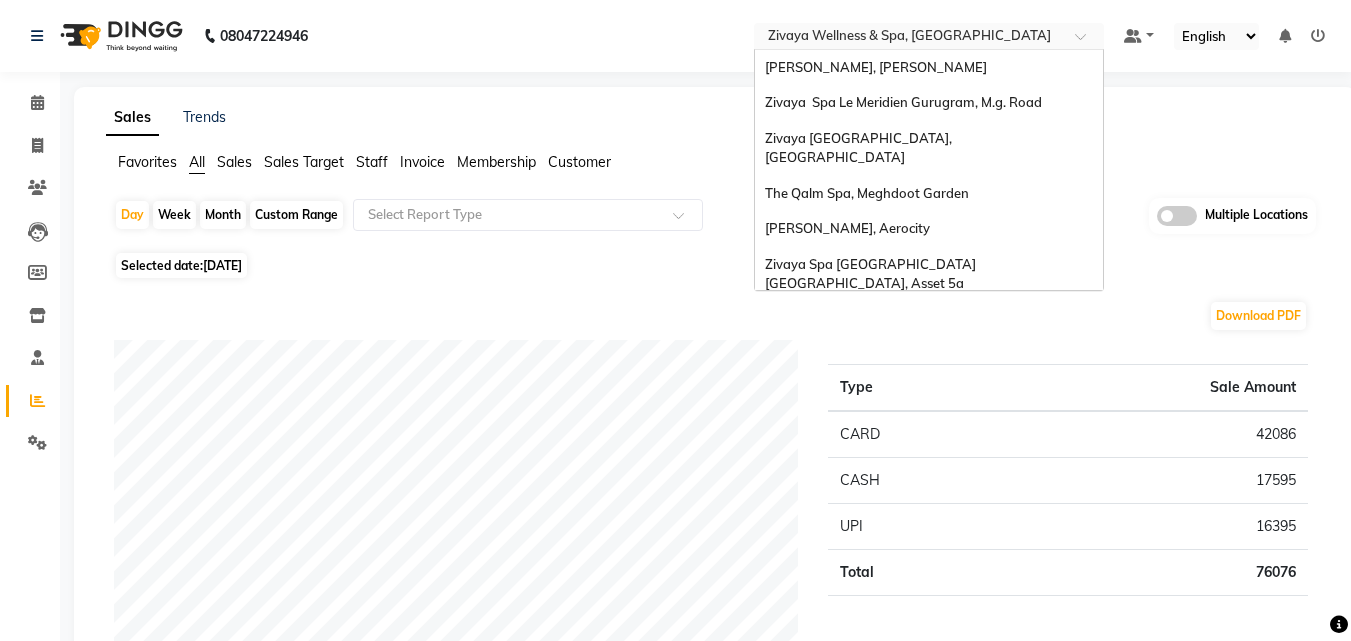 scroll, scrollTop: 206, scrollLeft: 0, axis: vertical 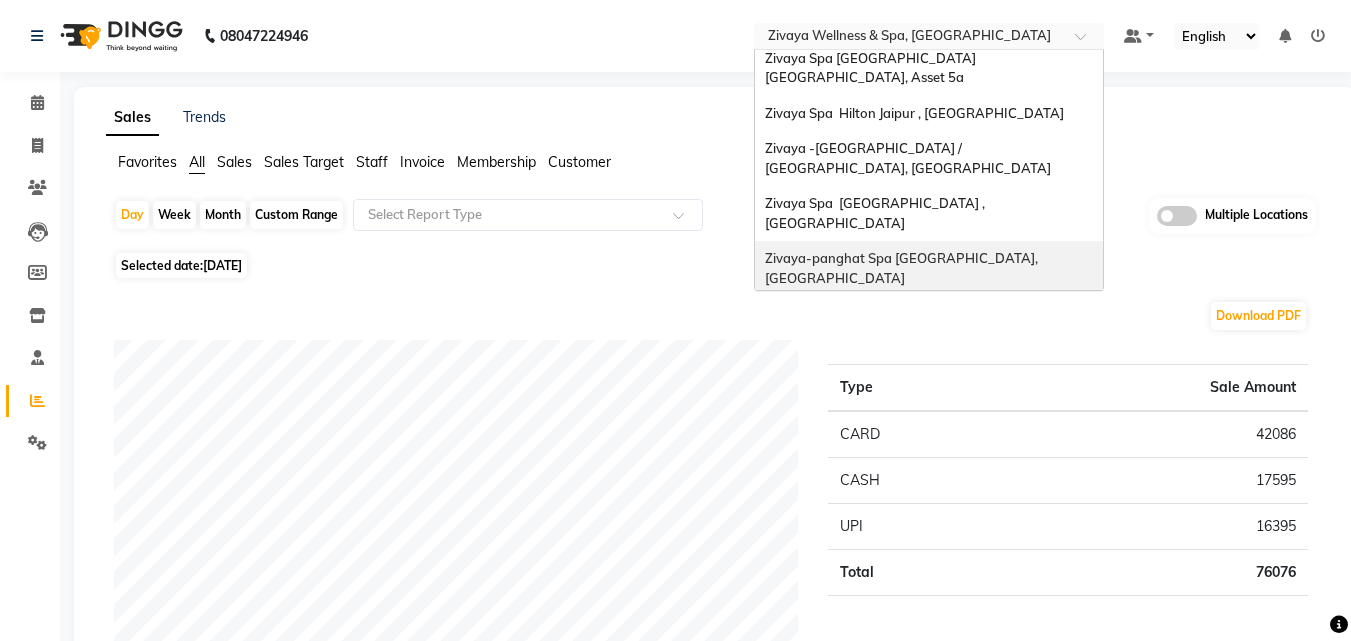 click on "Zivaya-panghat Spa [GEOGRAPHIC_DATA], [GEOGRAPHIC_DATA]" at bounding box center [929, 268] 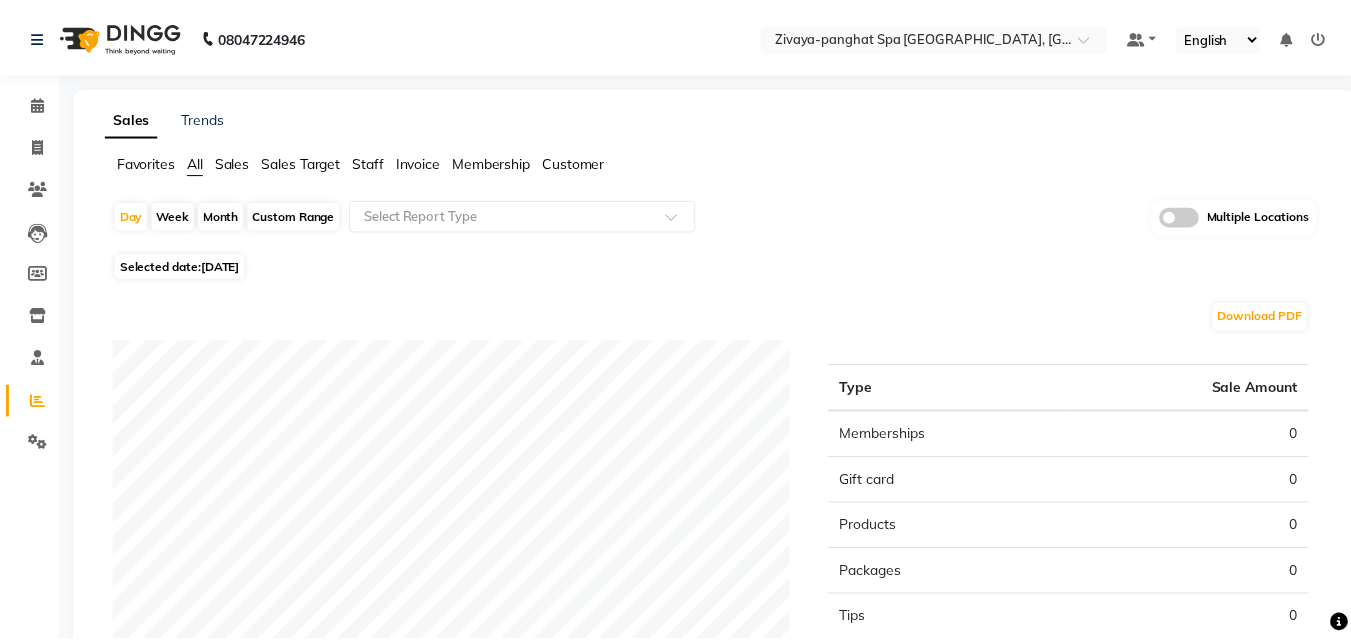 scroll, scrollTop: 0, scrollLeft: 0, axis: both 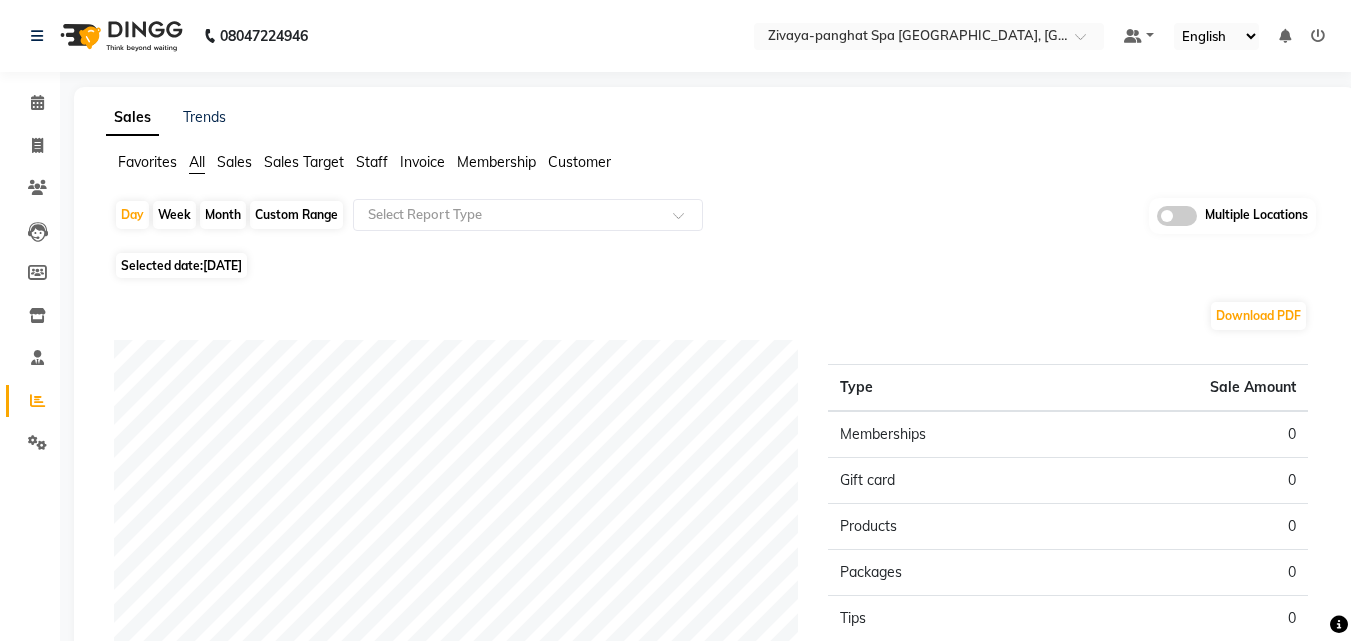 click on "[DATE]" 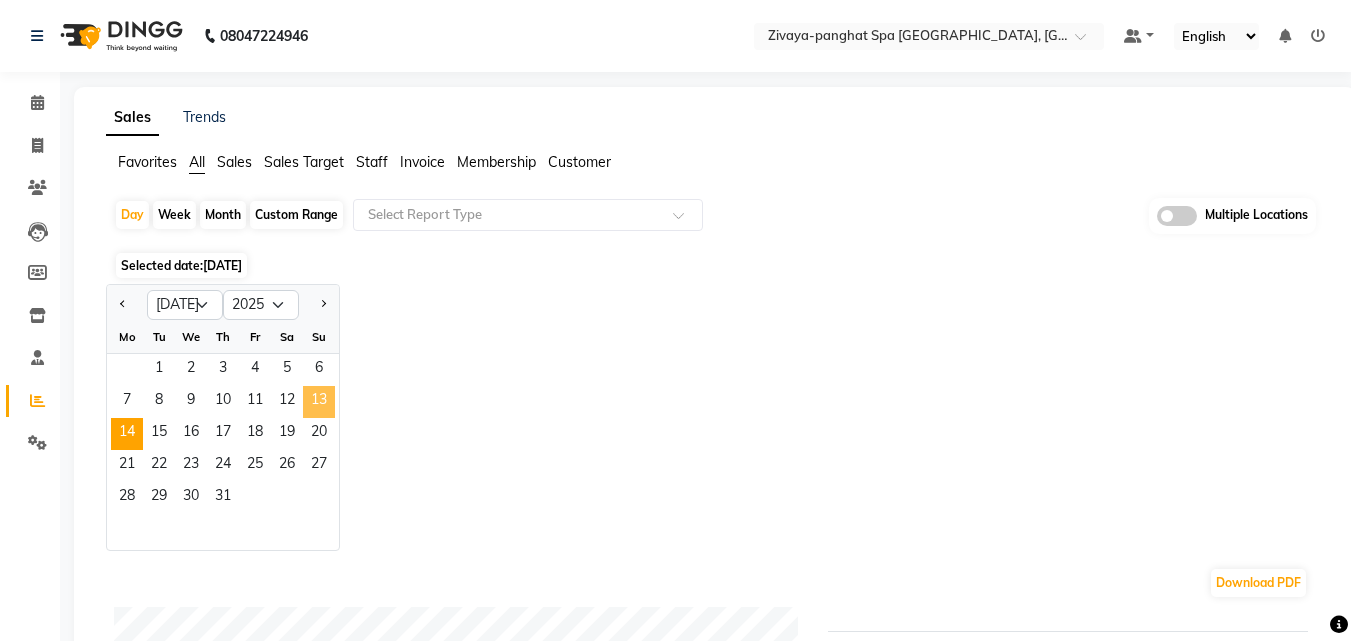 click on "13" 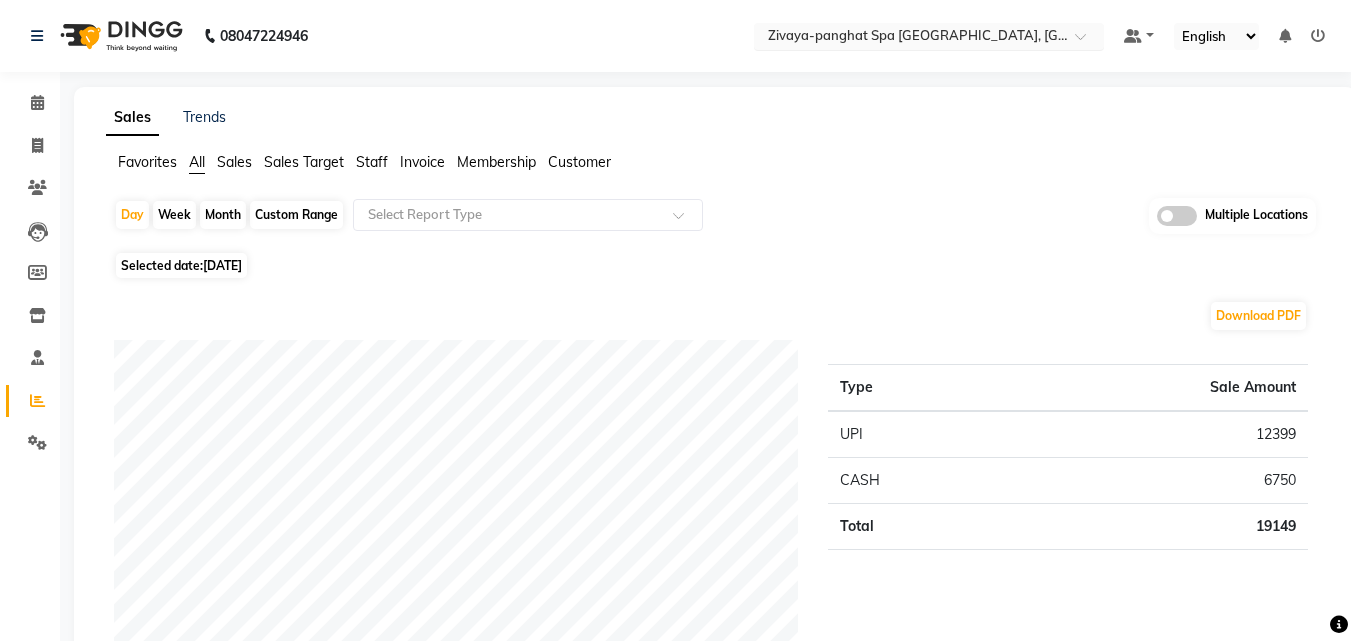 click at bounding box center [909, 38] 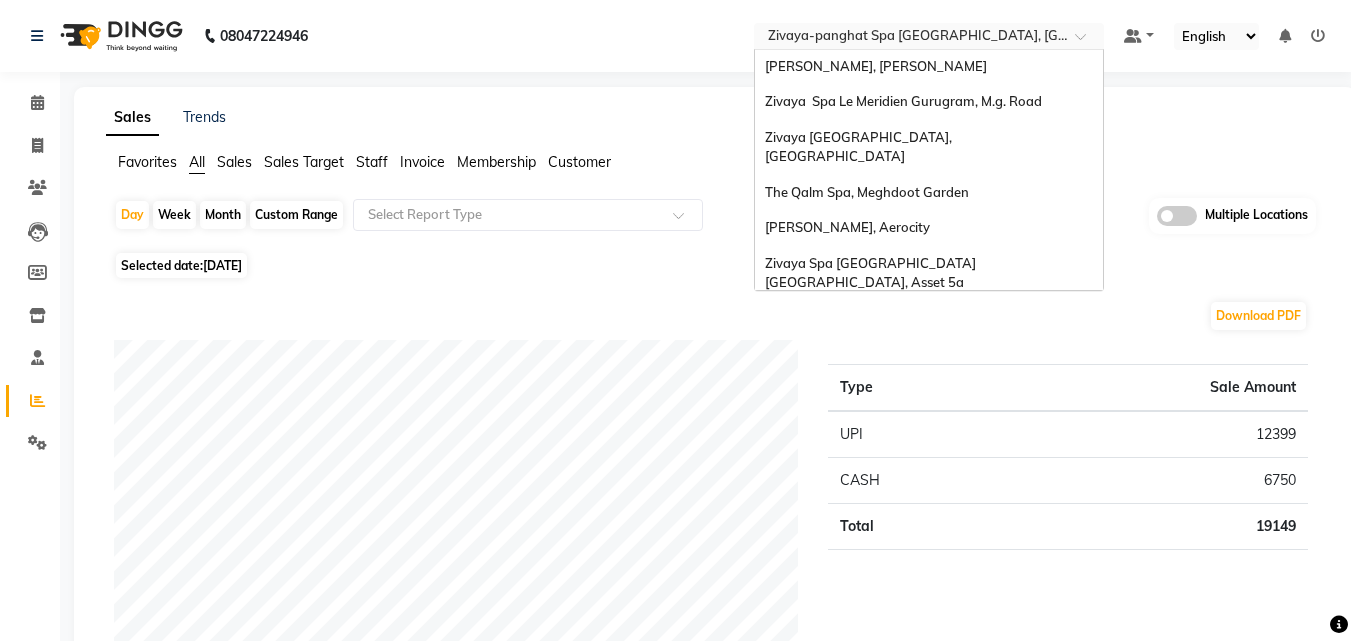 scroll, scrollTop: 0, scrollLeft: 0, axis: both 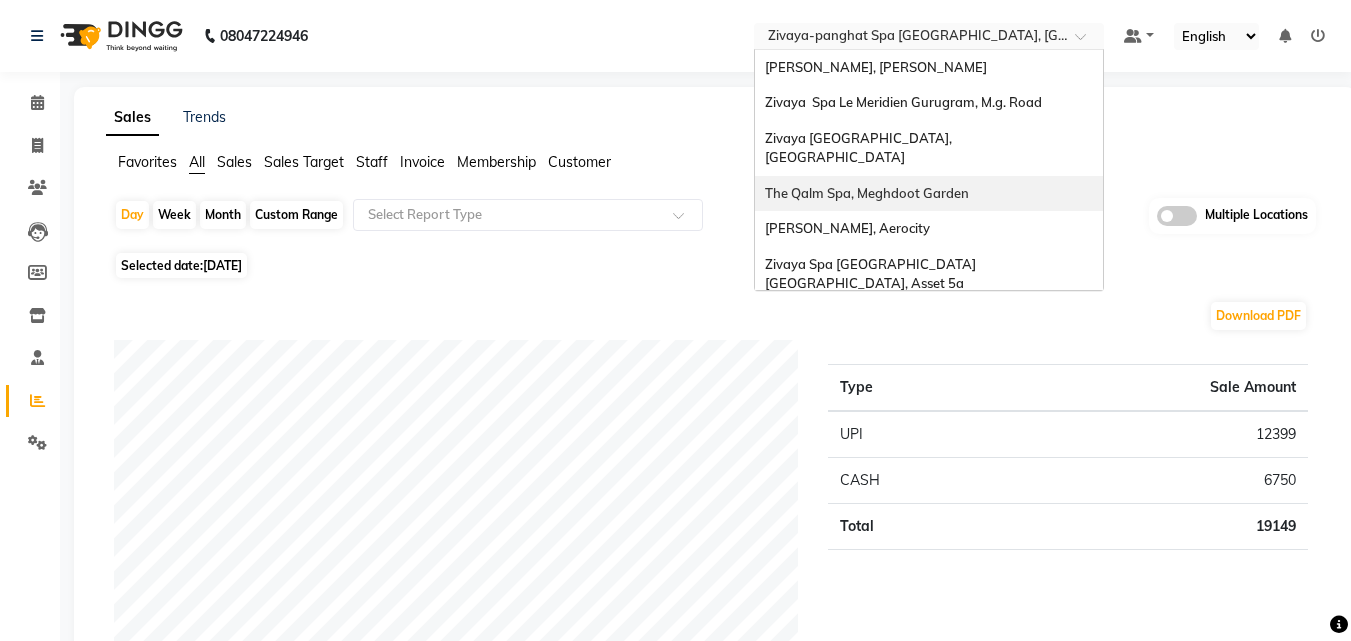 click on "The Qalm Spa, Meghdoot Garden" at bounding box center [929, 194] 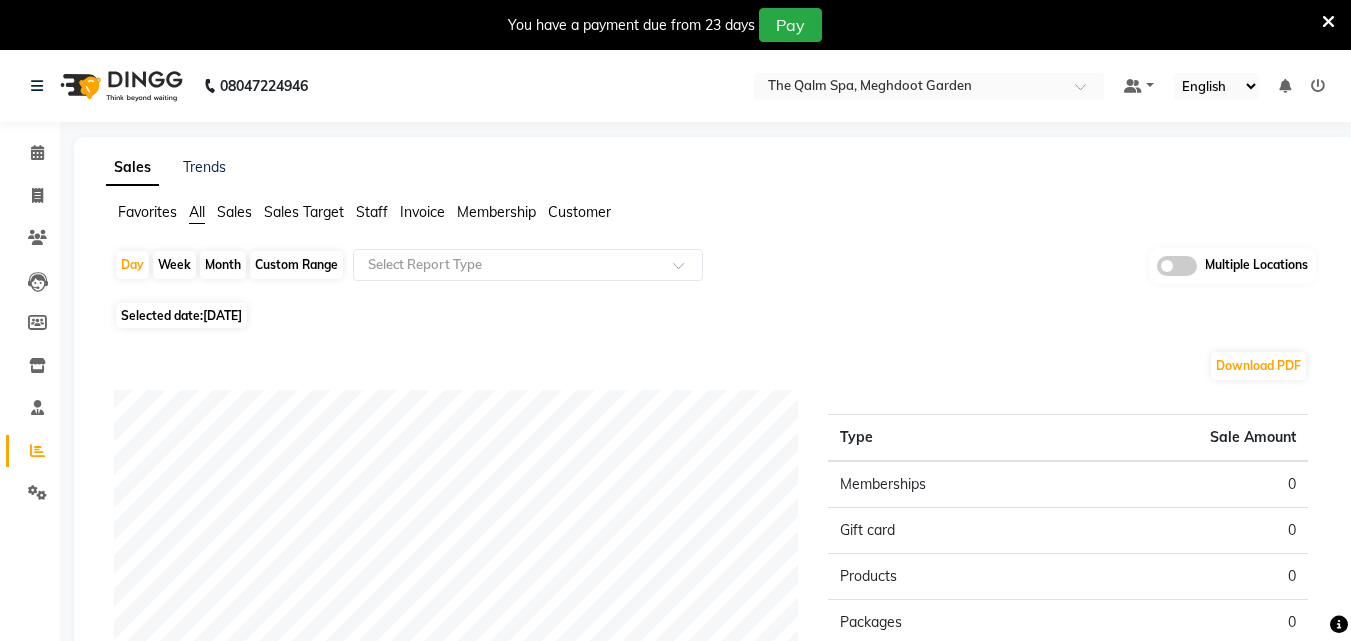 scroll, scrollTop: 0, scrollLeft: 0, axis: both 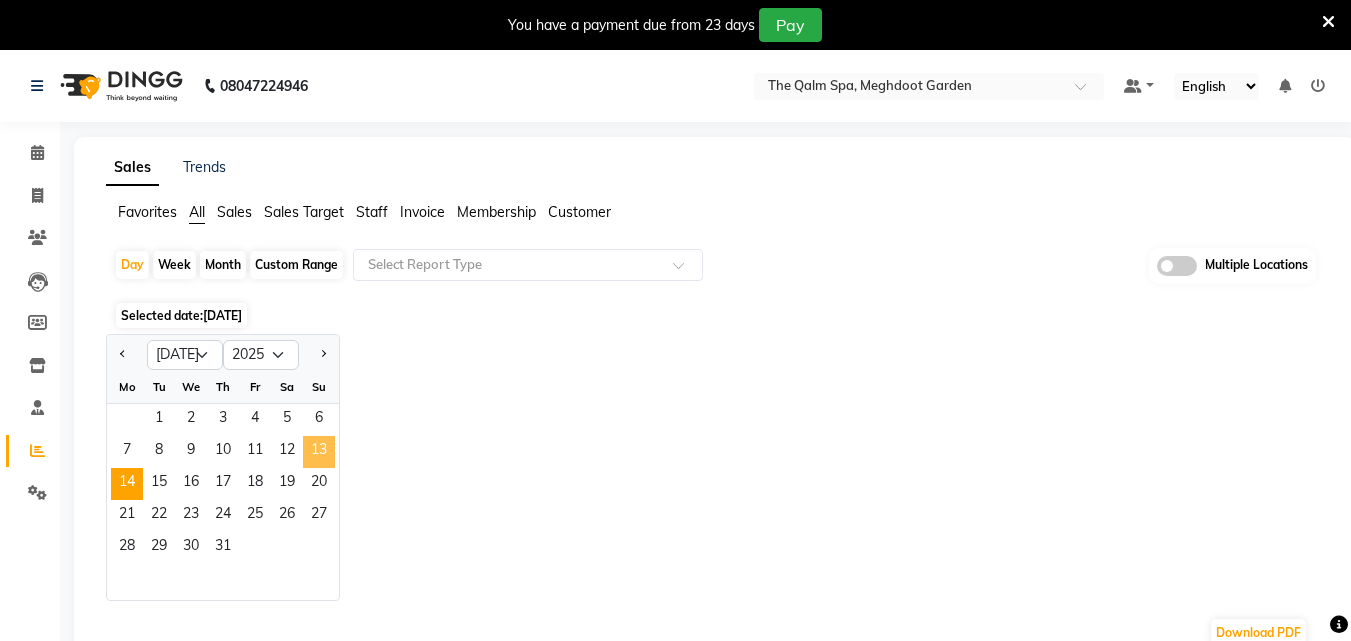 click on "13" 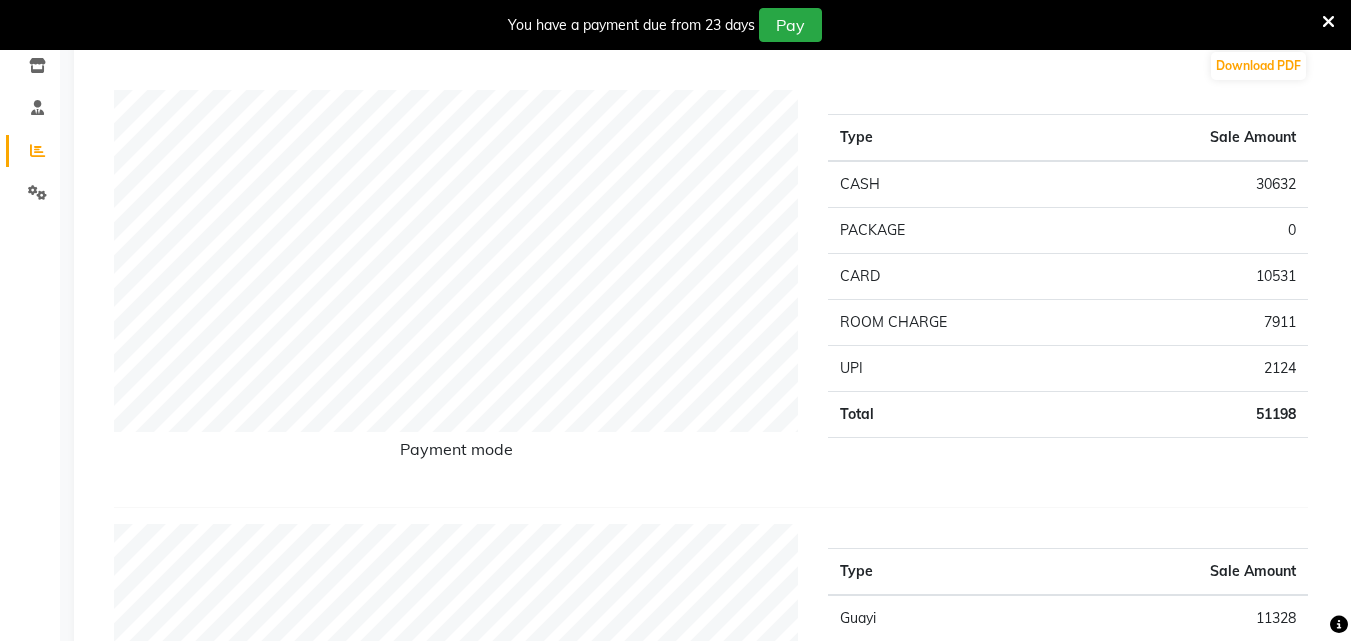 scroll, scrollTop: 0, scrollLeft: 0, axis: both 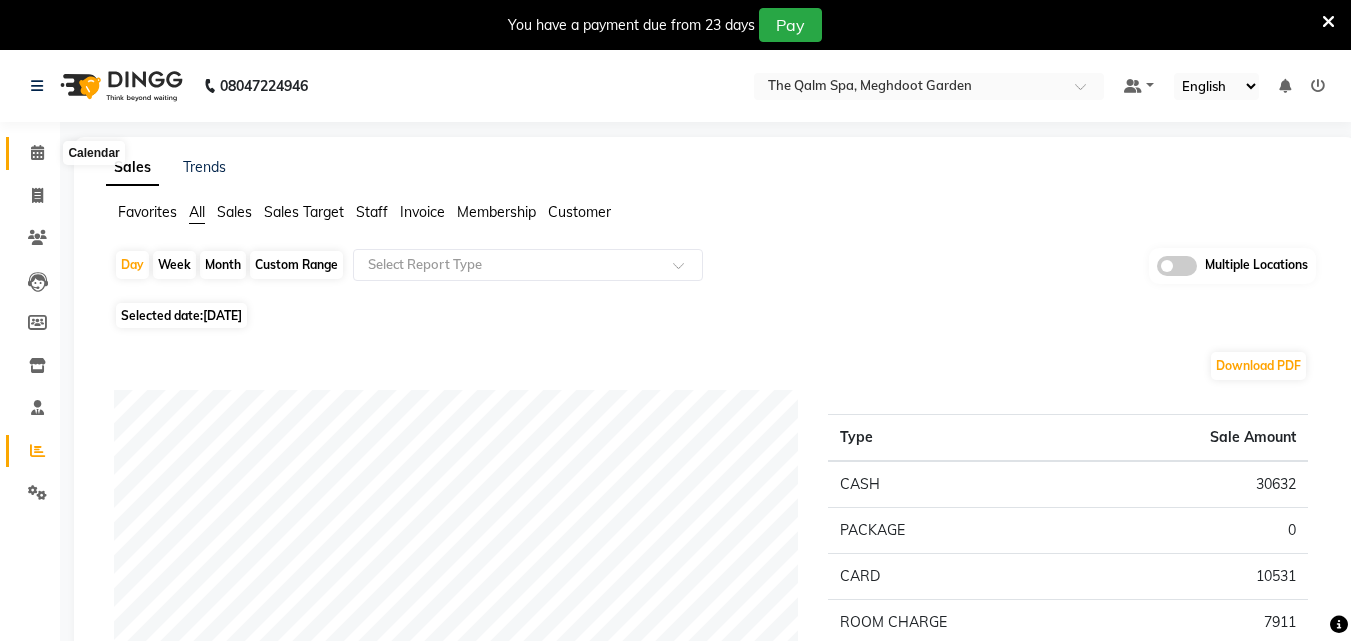 click 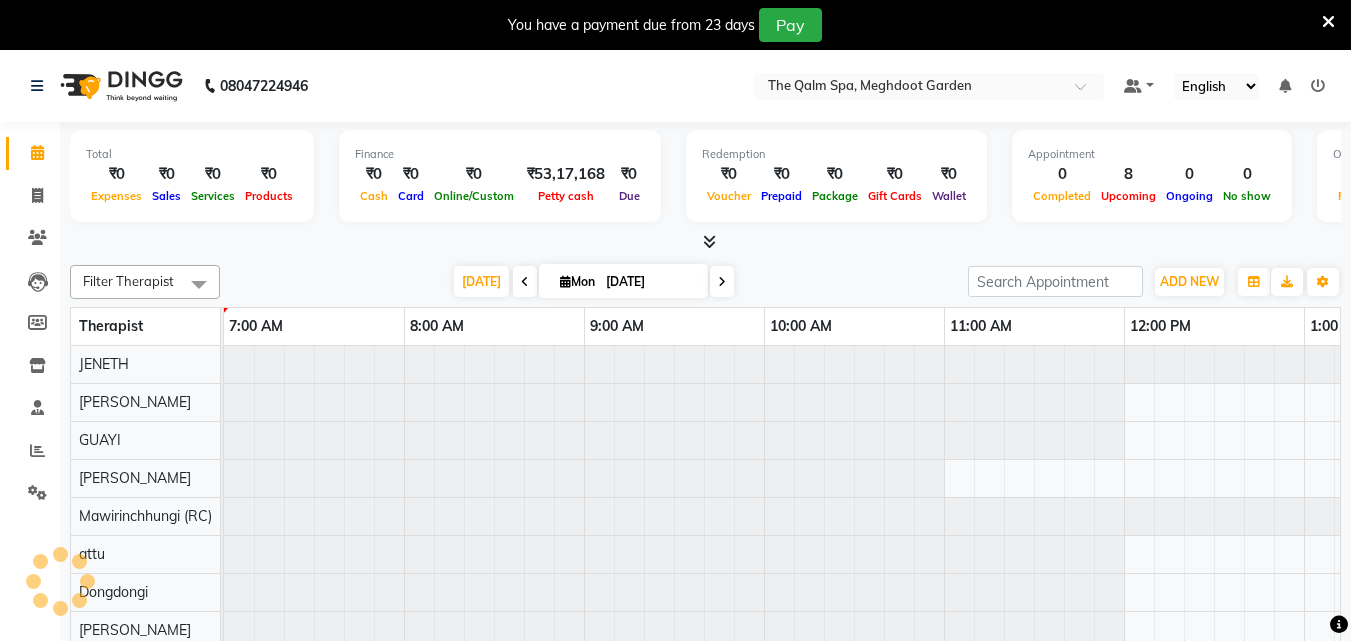 click at bounding box center [525, 282] 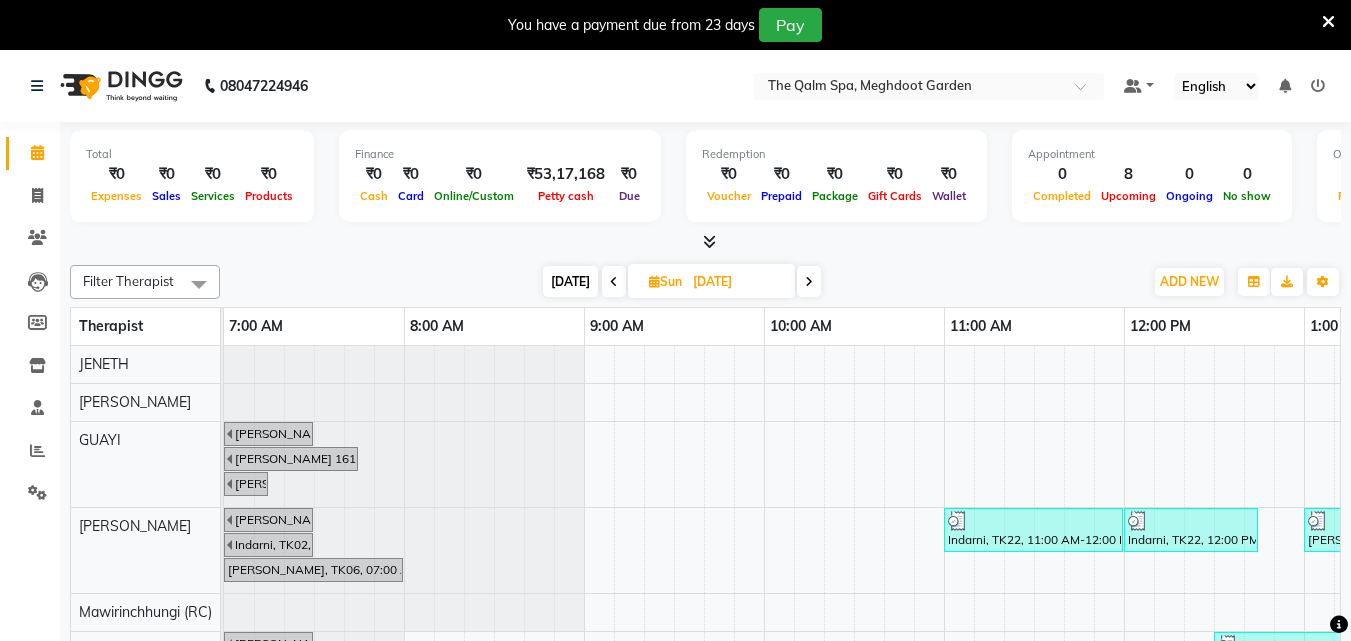 scroll, scrollTop: 163, scrollLeft: 0, axis: vertical 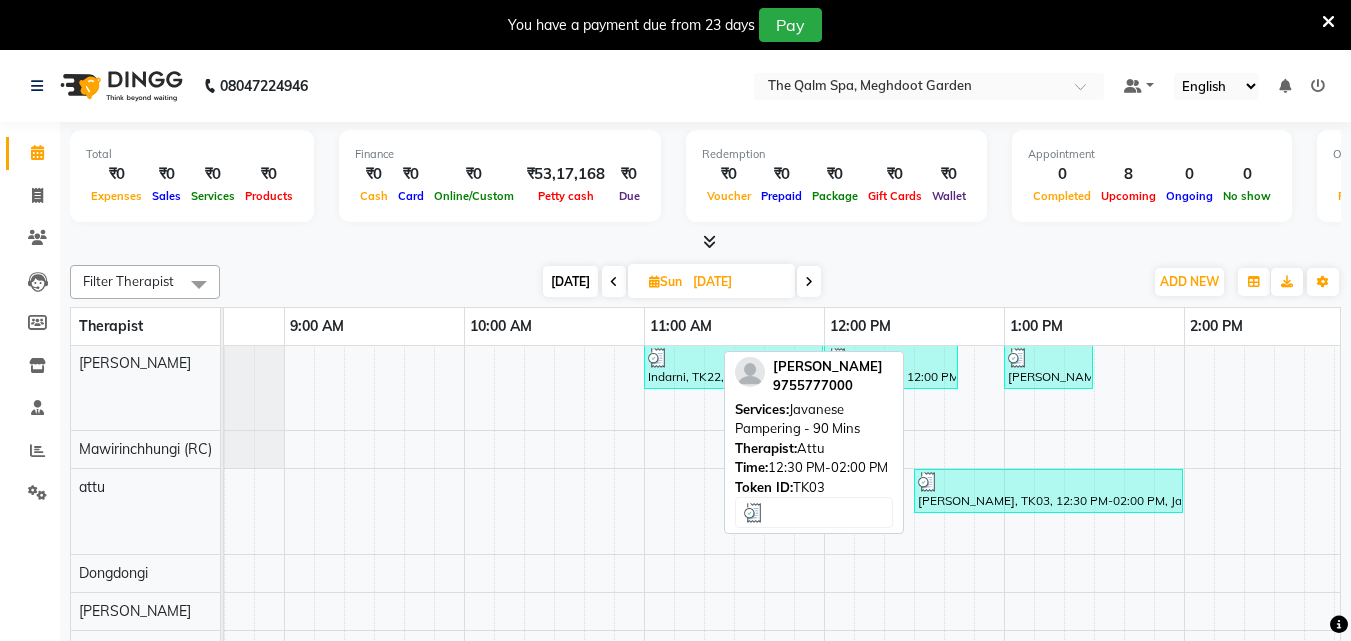 click on "Gurpreet Singh, TK03, 12:30 PM-02:00 PM, Javanese Pampering - 90 Mins" at bounding box center [1048, 491] 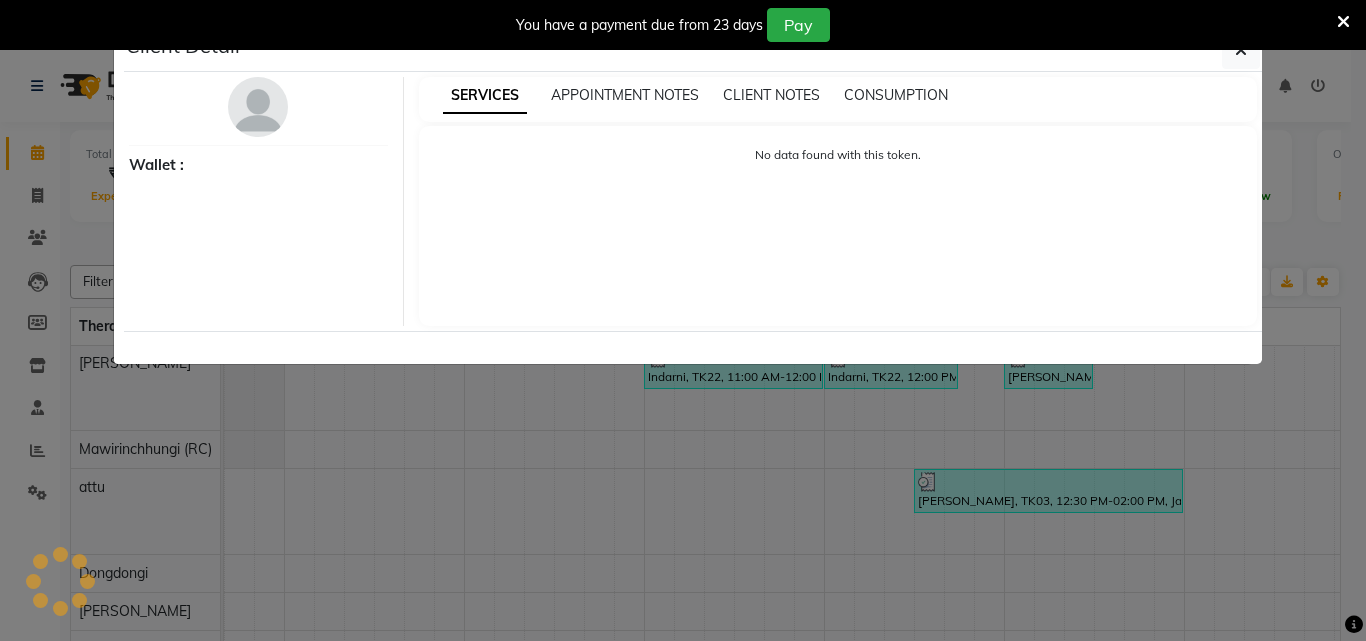 select on "3" 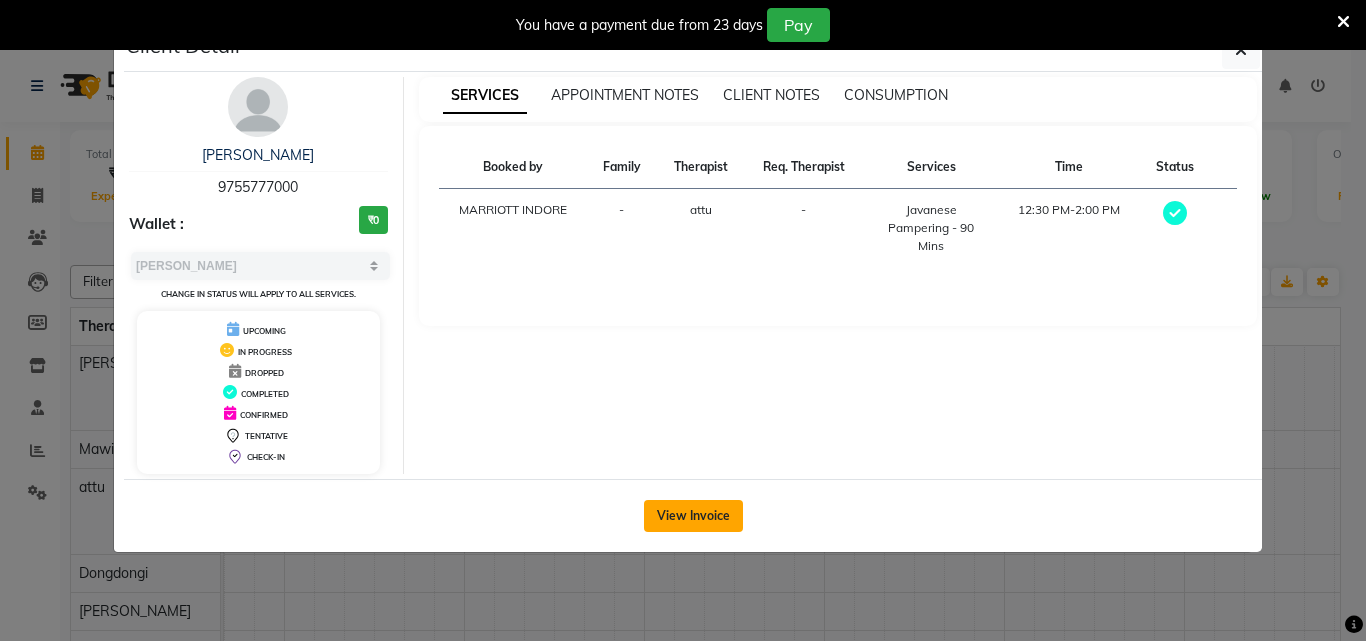 click on "View Invoice" 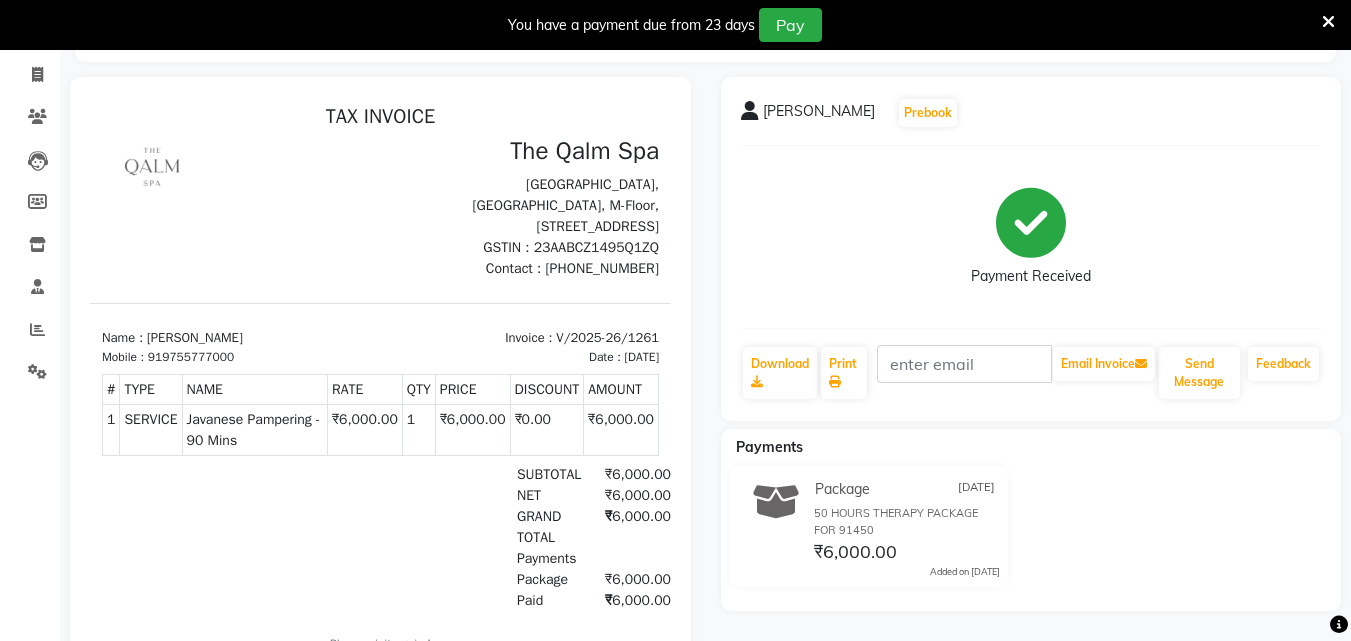 scroll, scrollTop: 264, scrollLeft: 0, axis: vertical 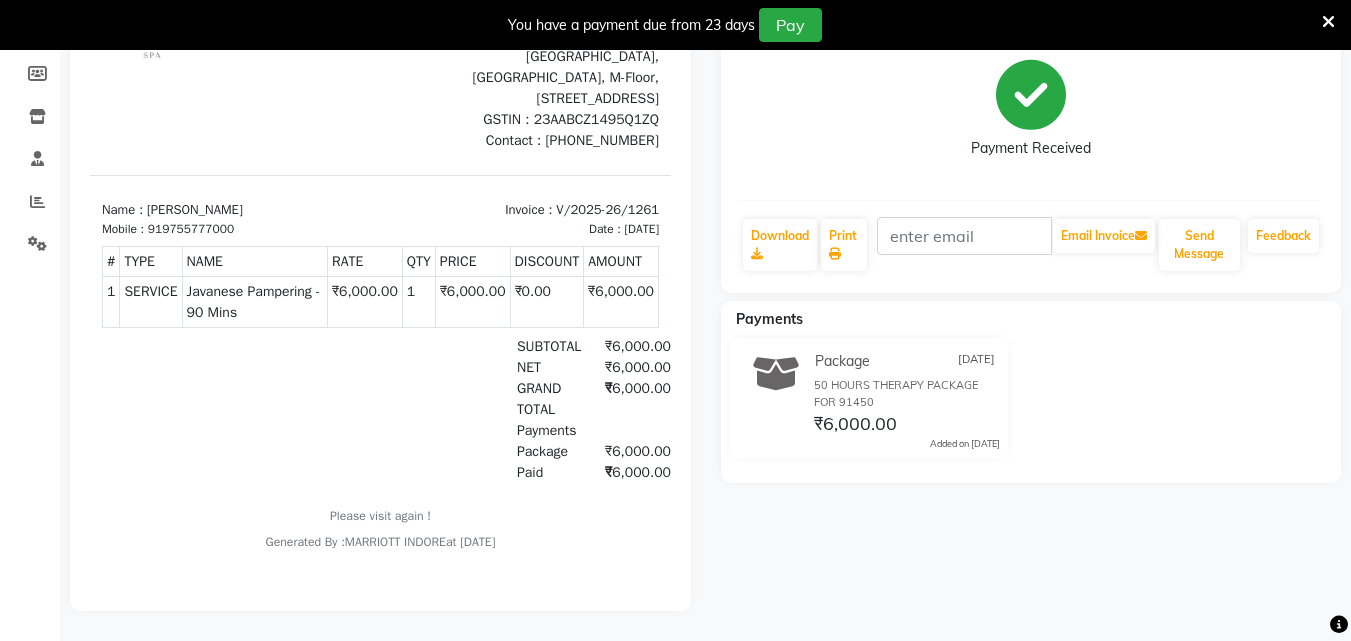 click at bounding box center (1328, 22) 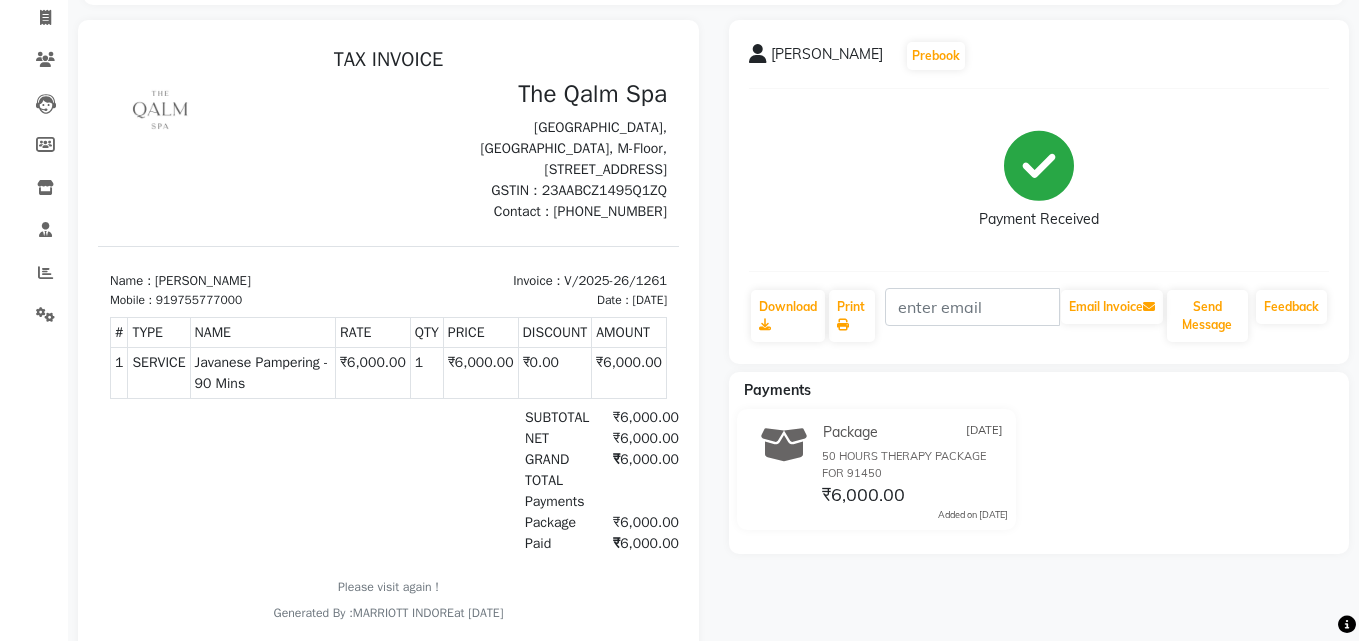 scroll, scrollTop: 0, scrollLeft: 0, axis: both 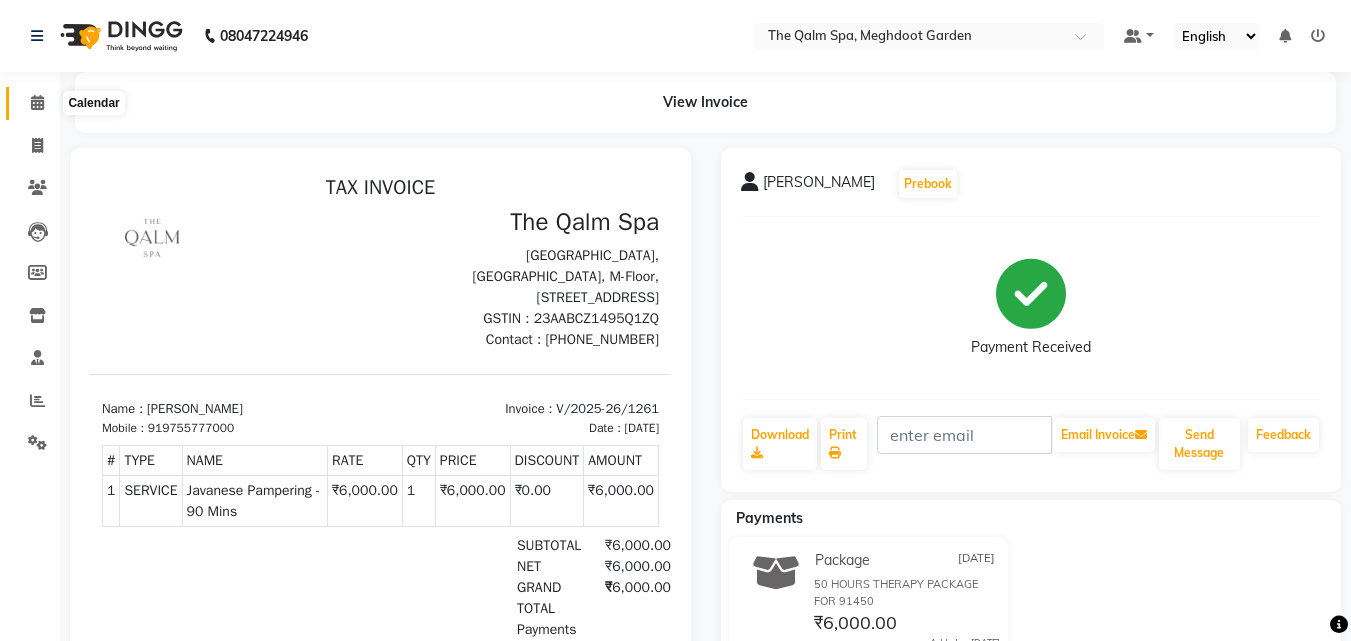 click 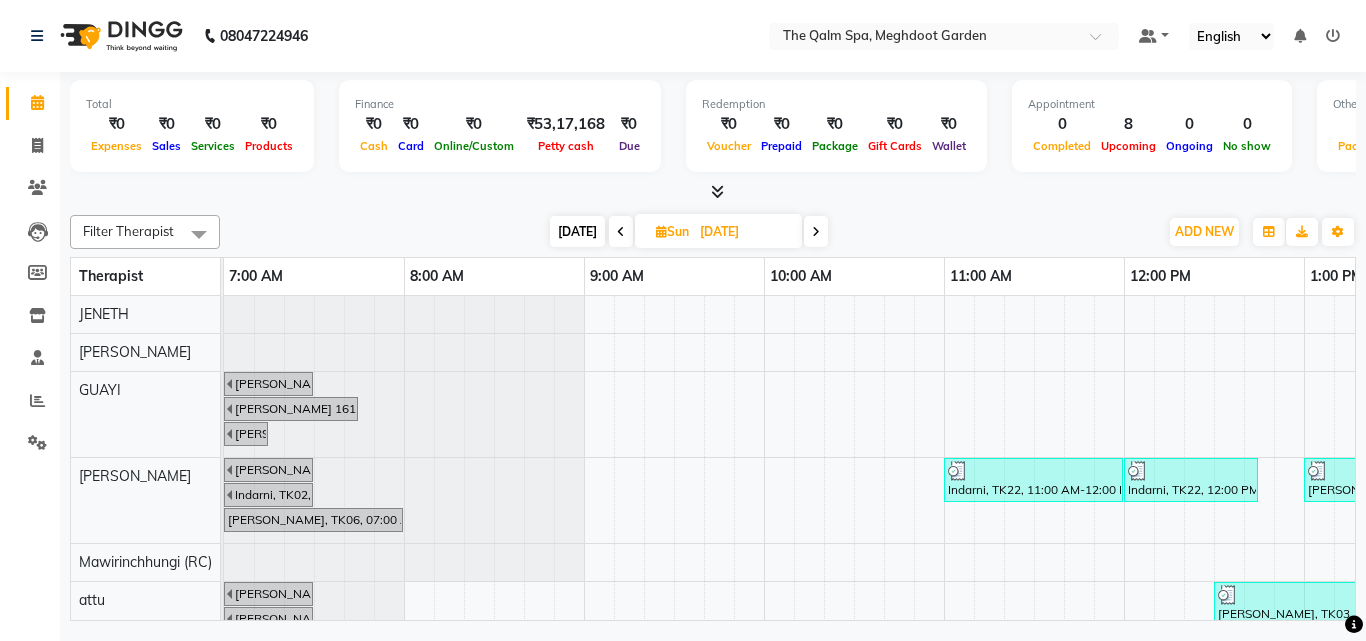 scroll, scrollTop: 363, scrollLeft: 809, axis: both 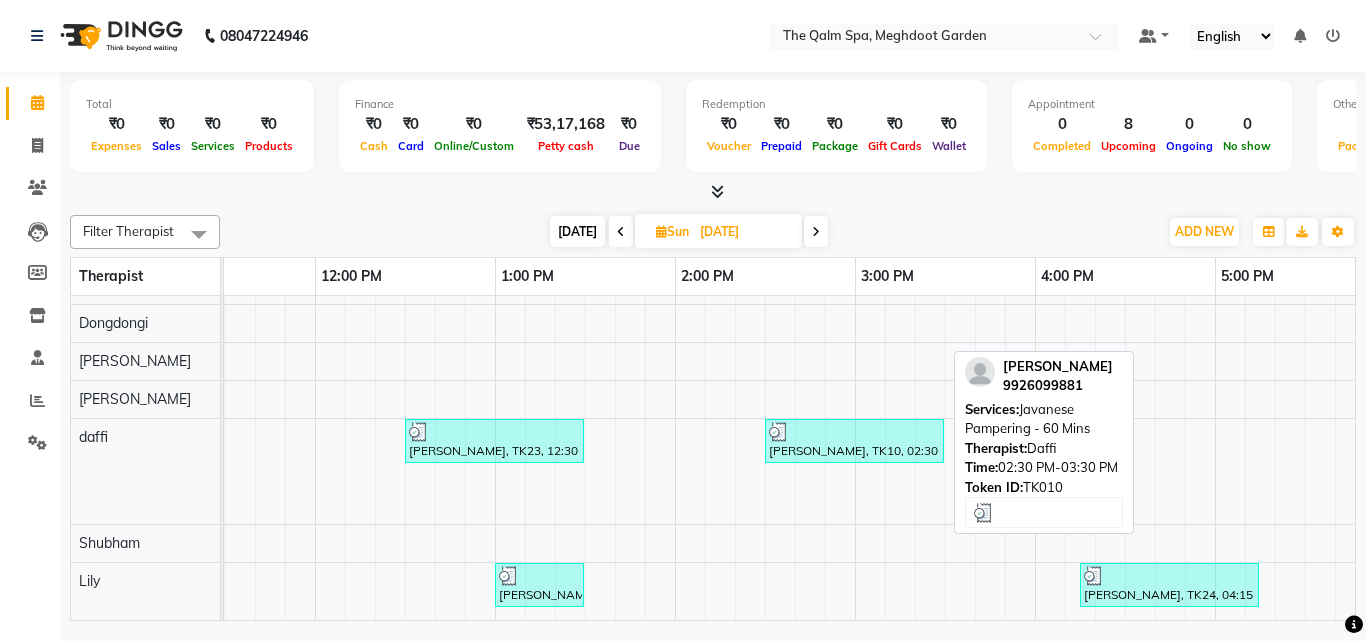 click on "Prasant kedia, TK10, 02:30 PM-03:30 PM, Javanese Pampering - 60 Mins" at bounding box center [854, 441] 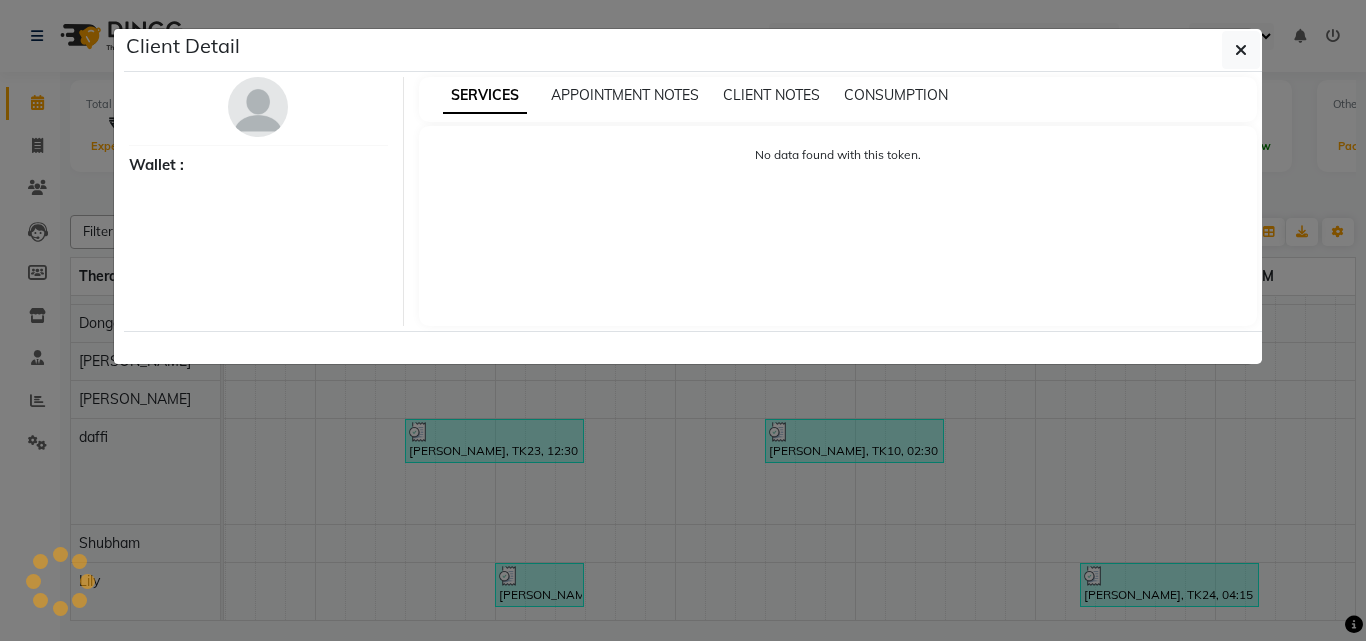 select on "3" 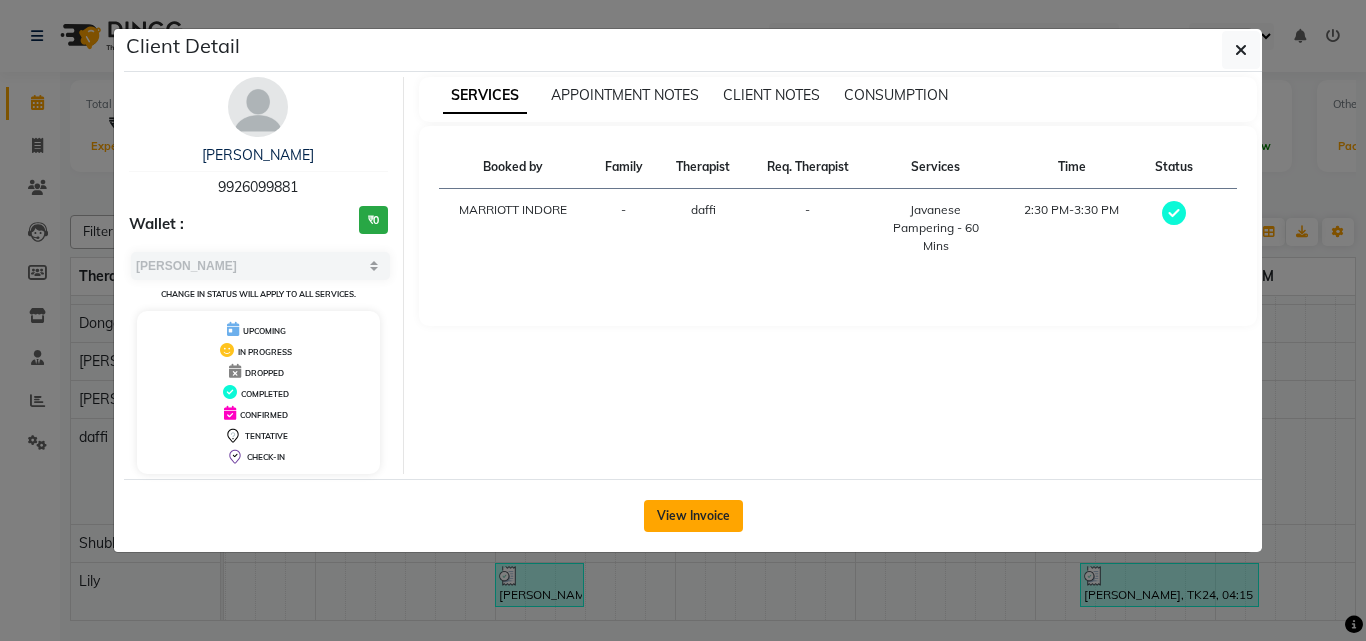 click on "View Invoice" 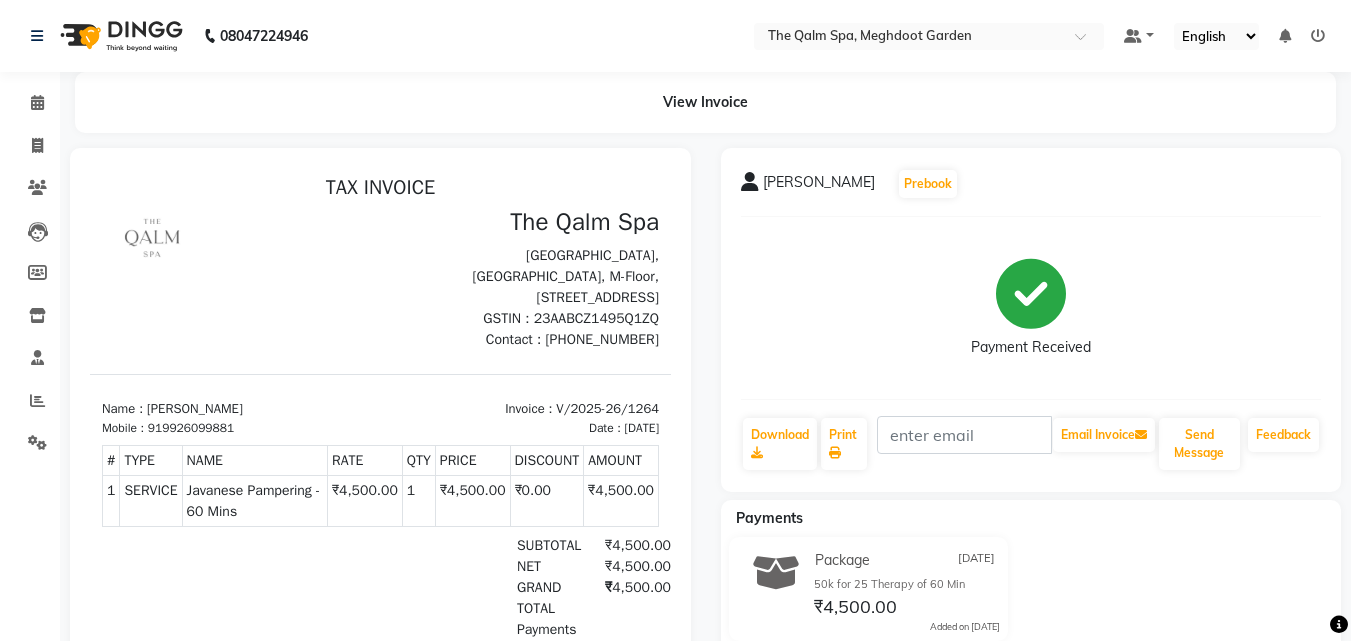 scroll, scrollTop: 0, scrollLeft: 0, axis: both 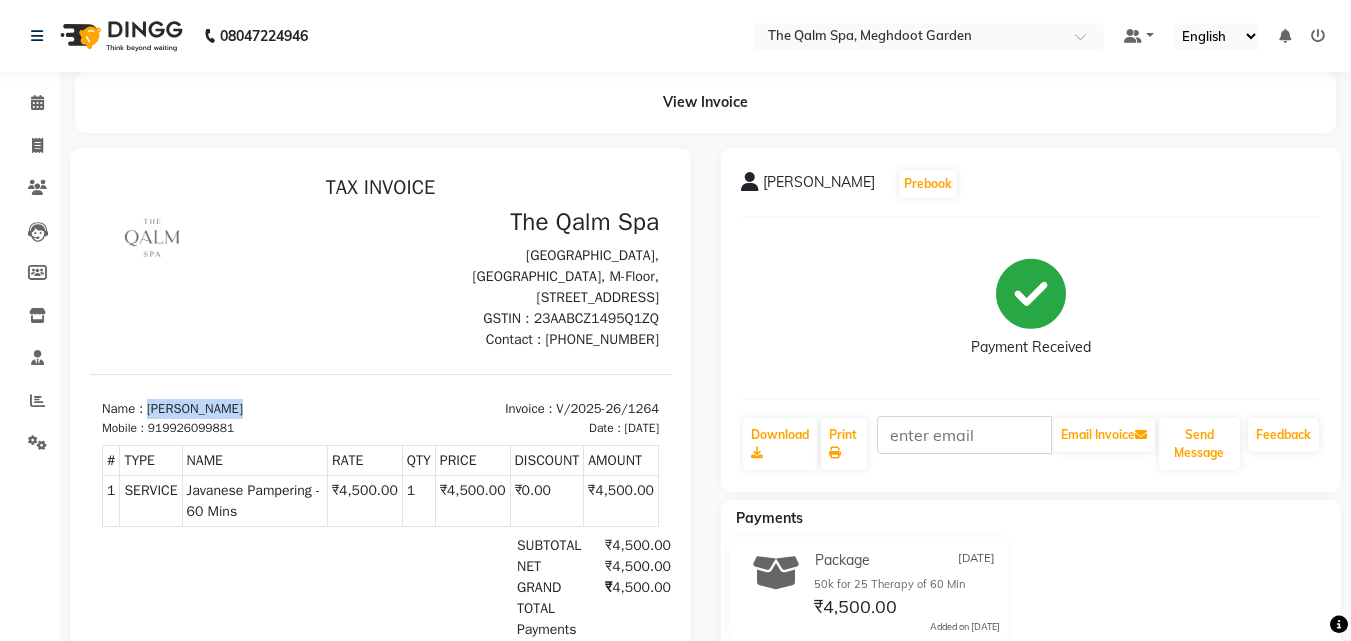 drag, startPoint x: 232, startPoint y: 433, endPoint x: 152, endPoint y: 419, distance: 81.21576 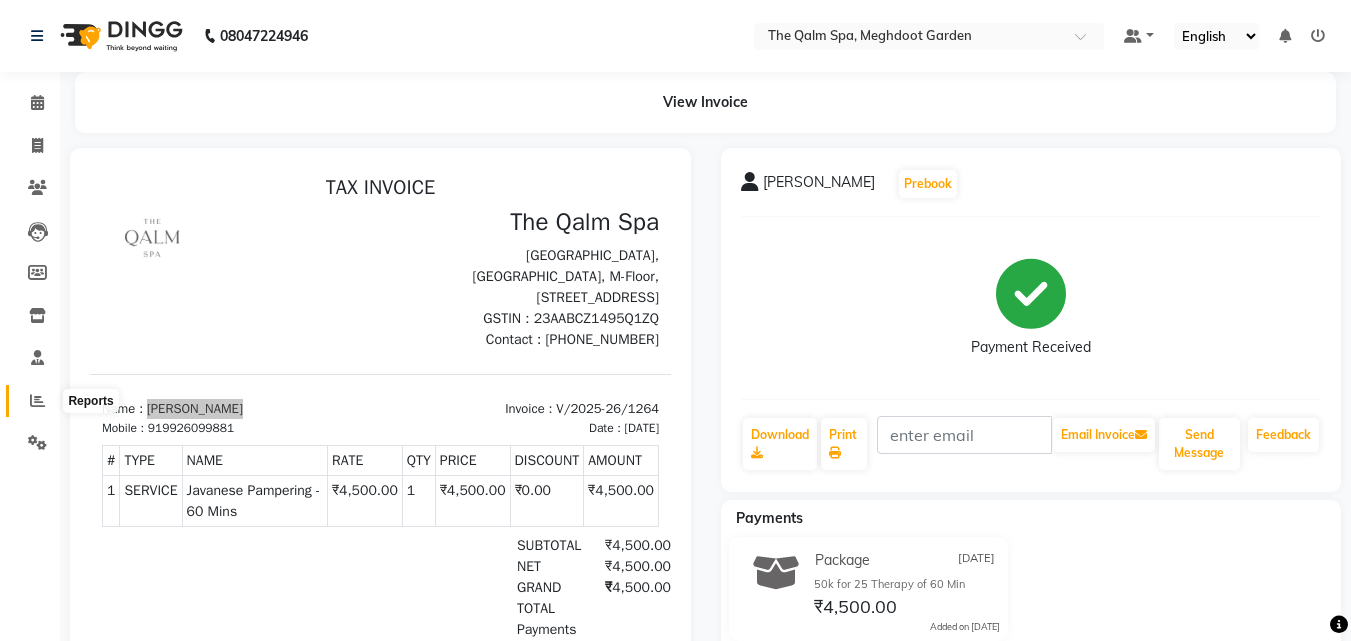 click 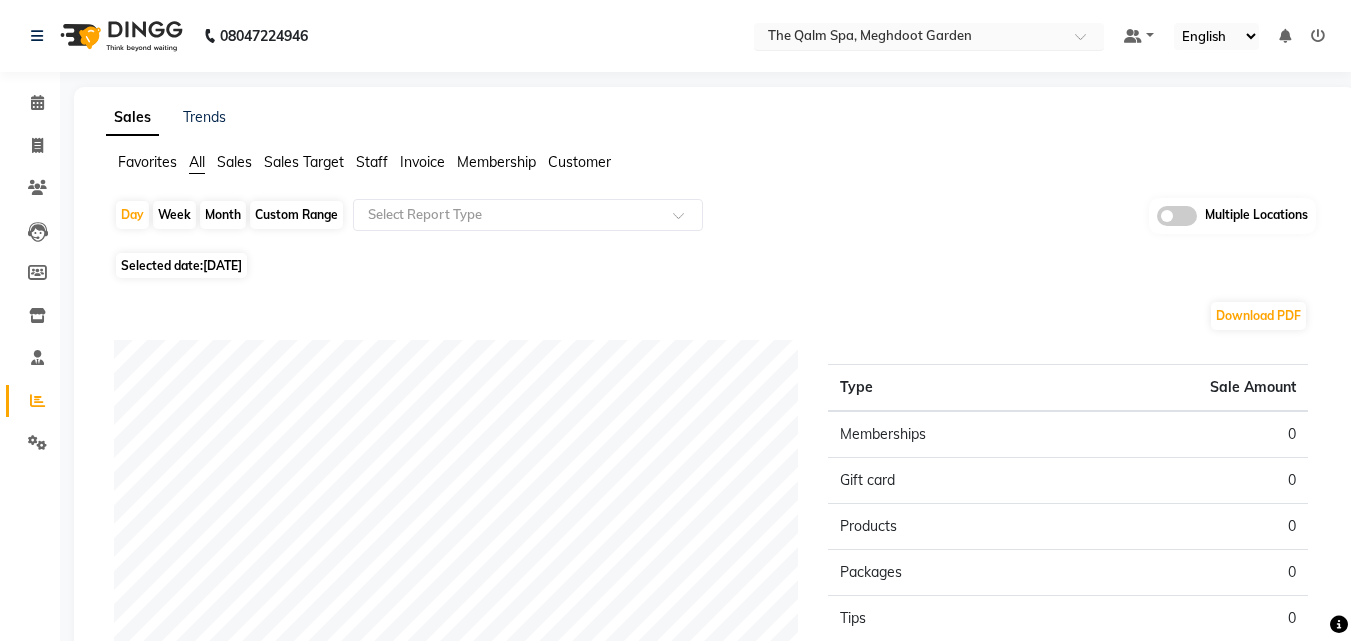click at bounding box center (909, 38) 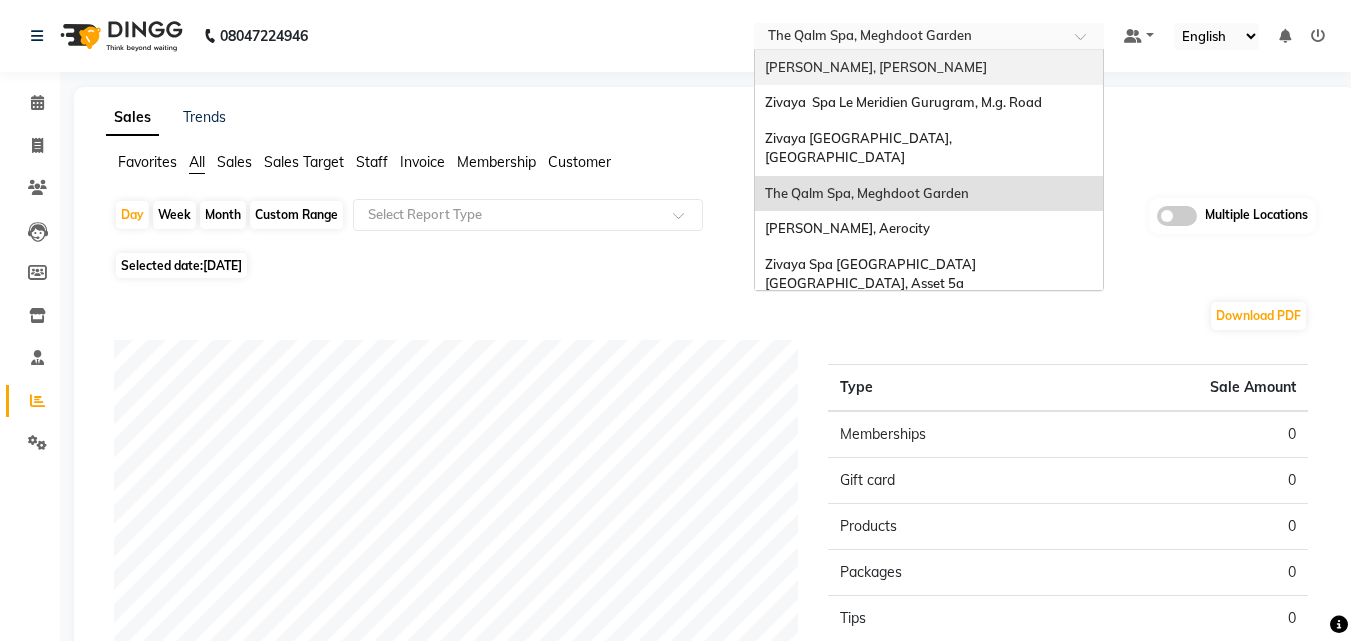click on "Sayaji Zivaya, Vijay Nagar" at bounding box center [929, 68] 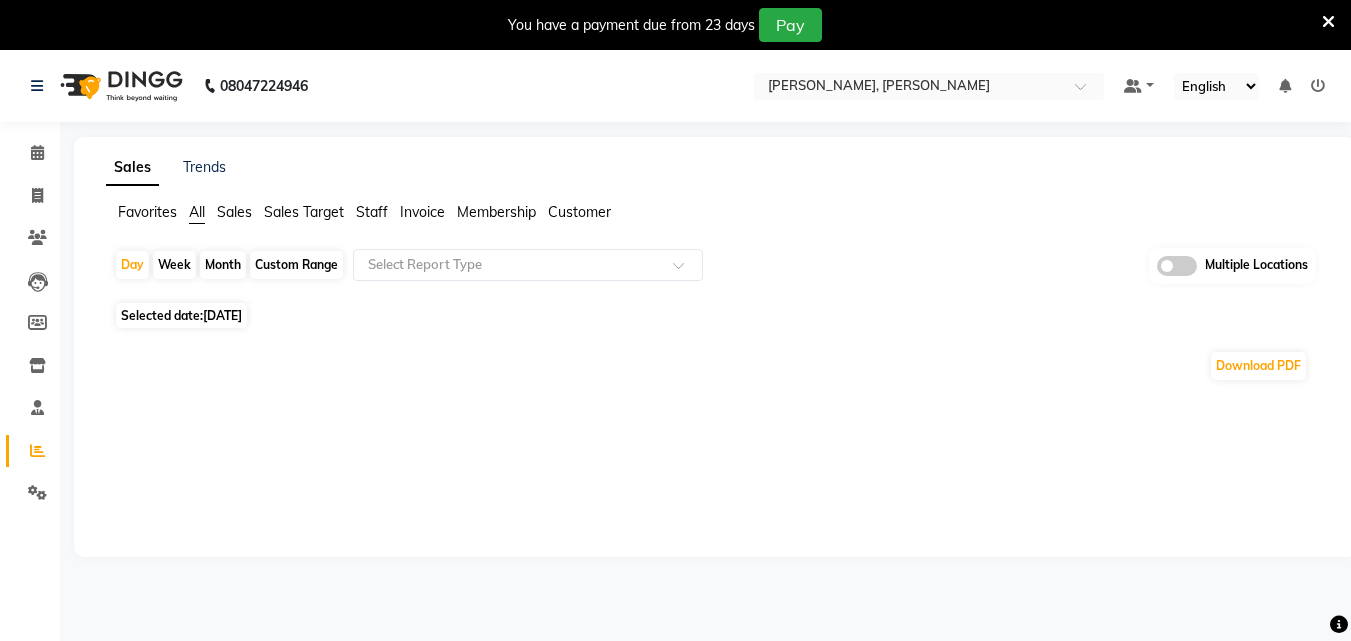 scroll, scrollTop: 0, scrollLeft: 0, axis: both 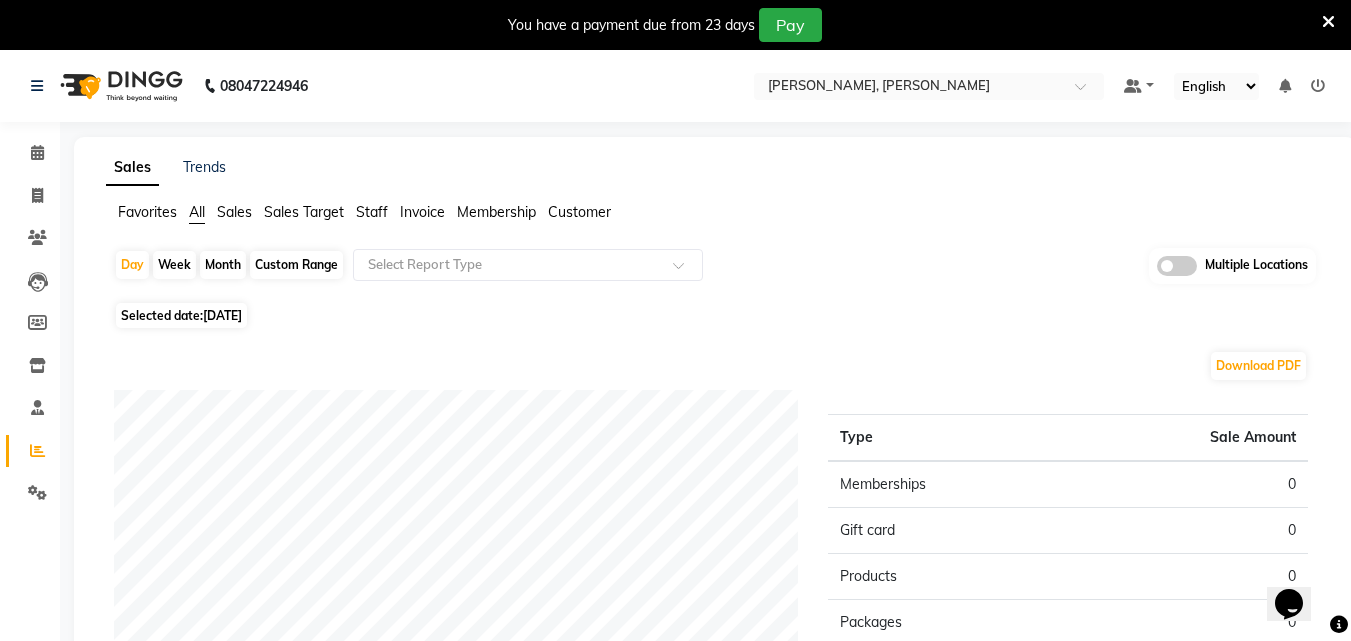click at bounding box center [1328, 22] 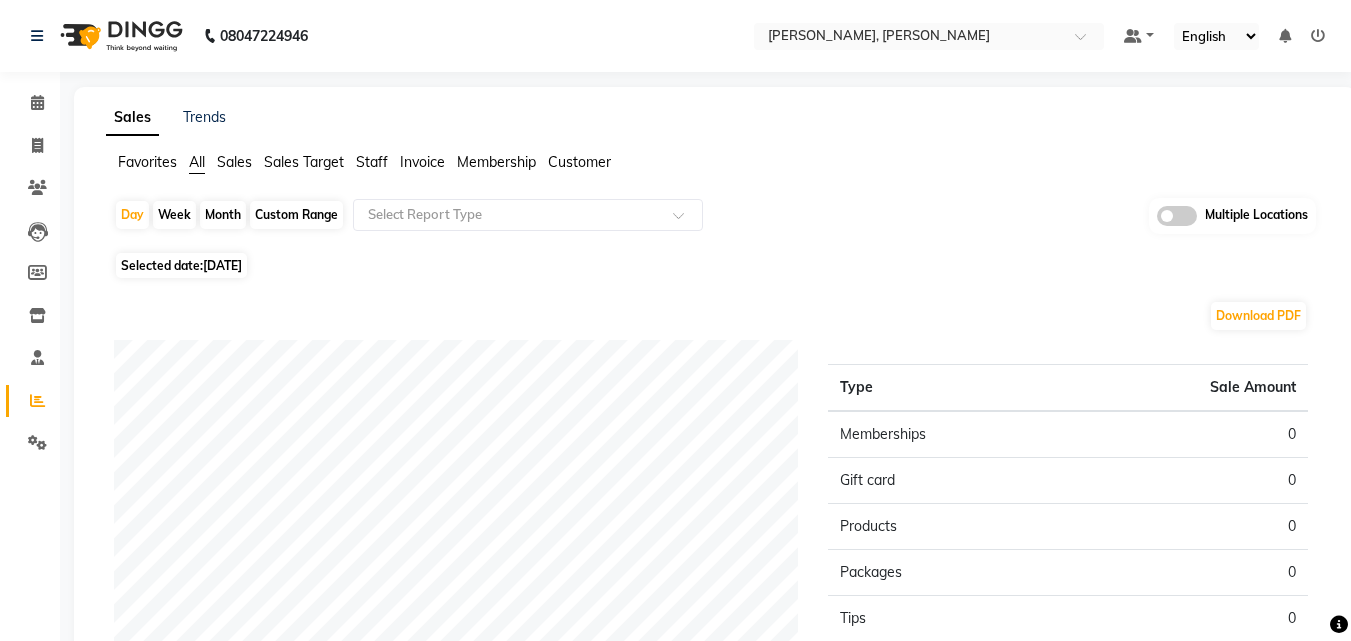 click on "[DATE]" 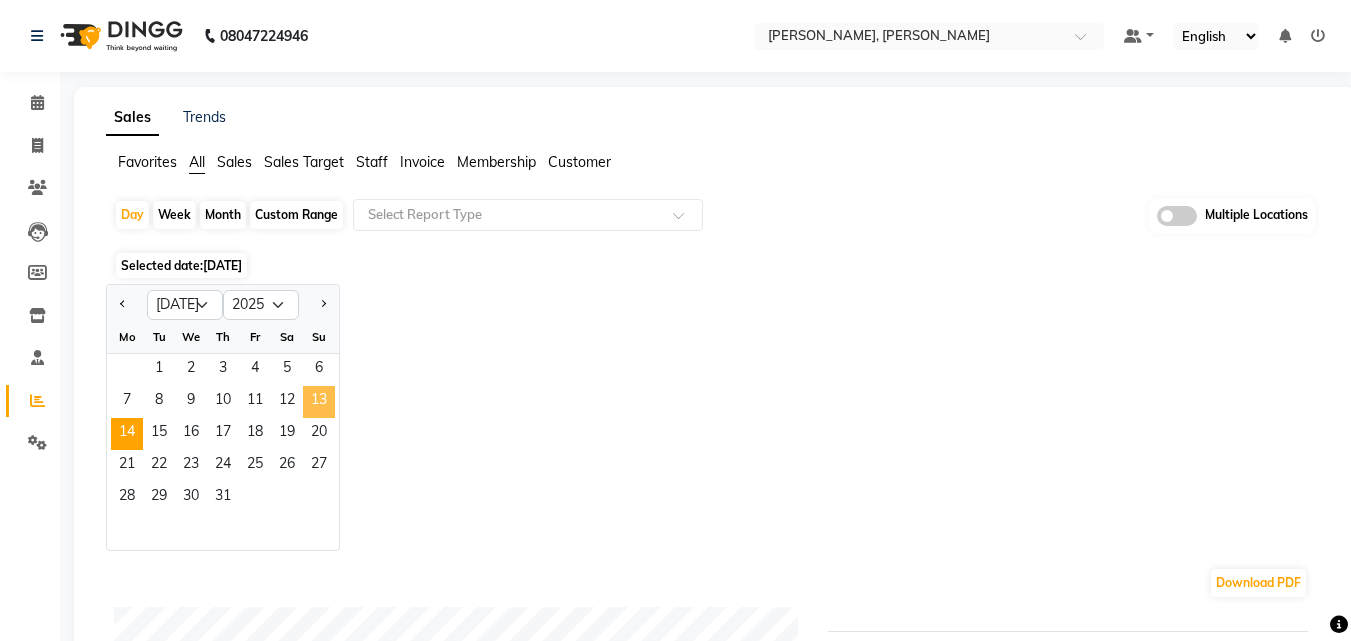 click on "13" 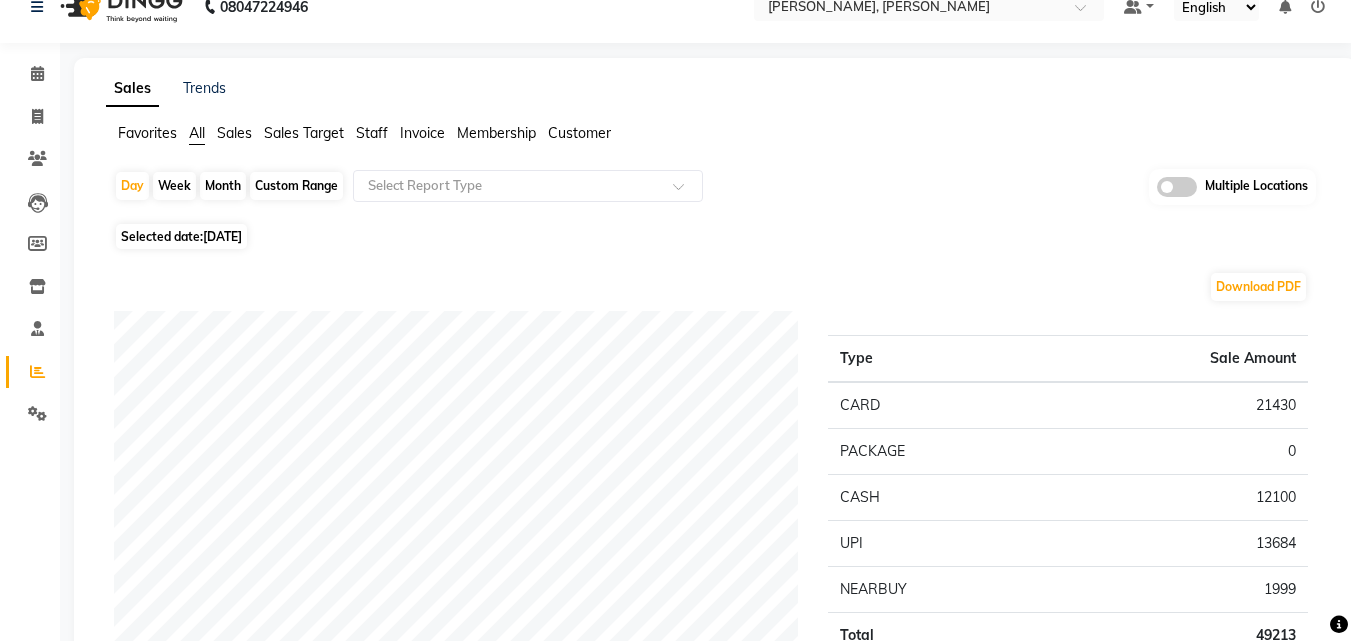 scroll, scrollTop: 0, scrollLeft: 0, axis: both 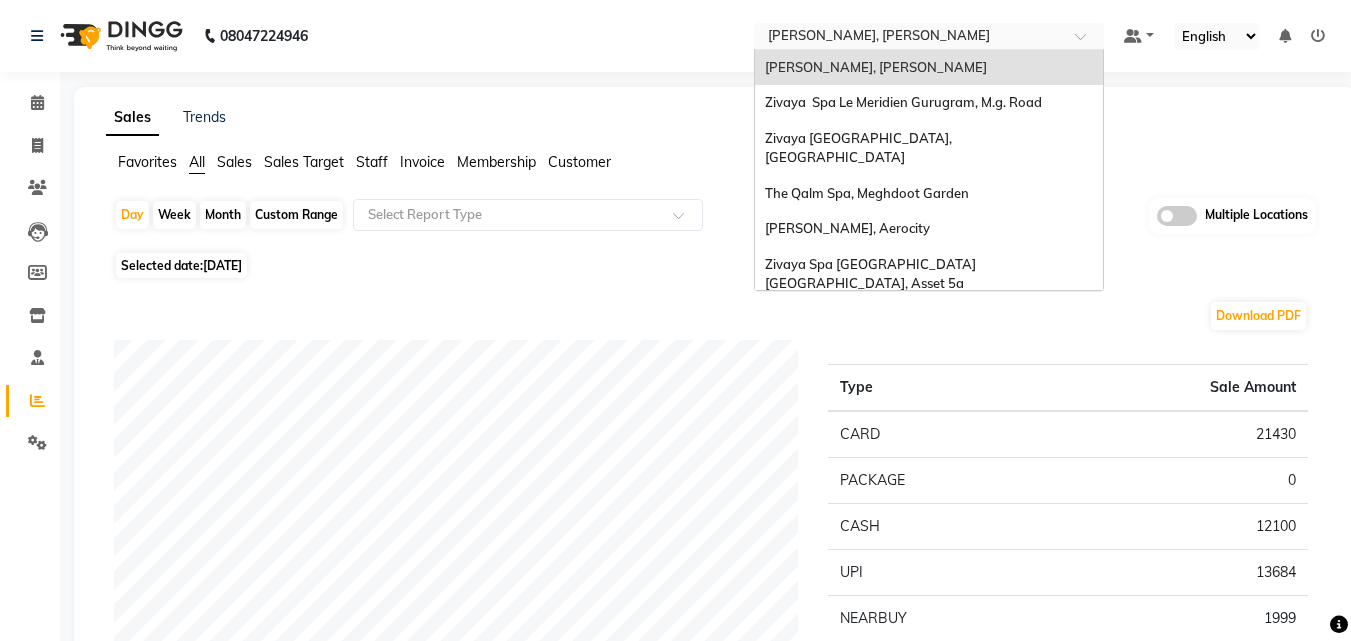 click at bounding box center [909, 38] 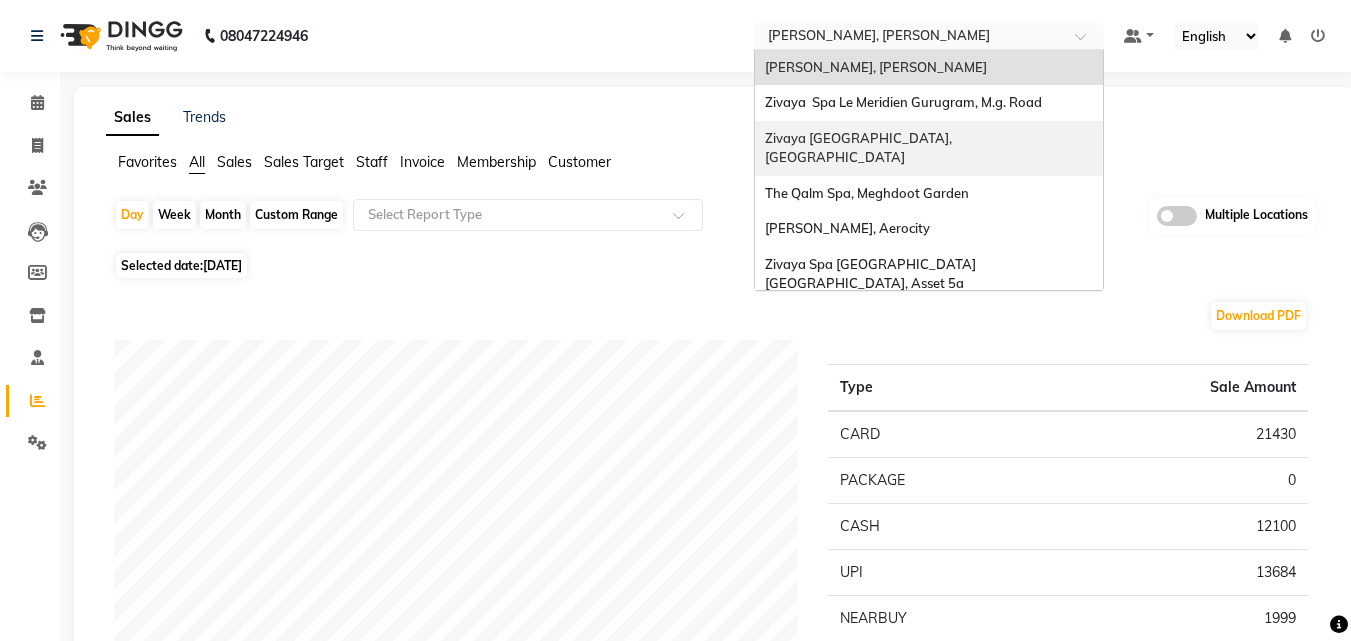 click on "Zivaya [GEOGRAPHIC_DATA],  [GEOGRAPHIC_DATA]" at bounding box center (861, 148) 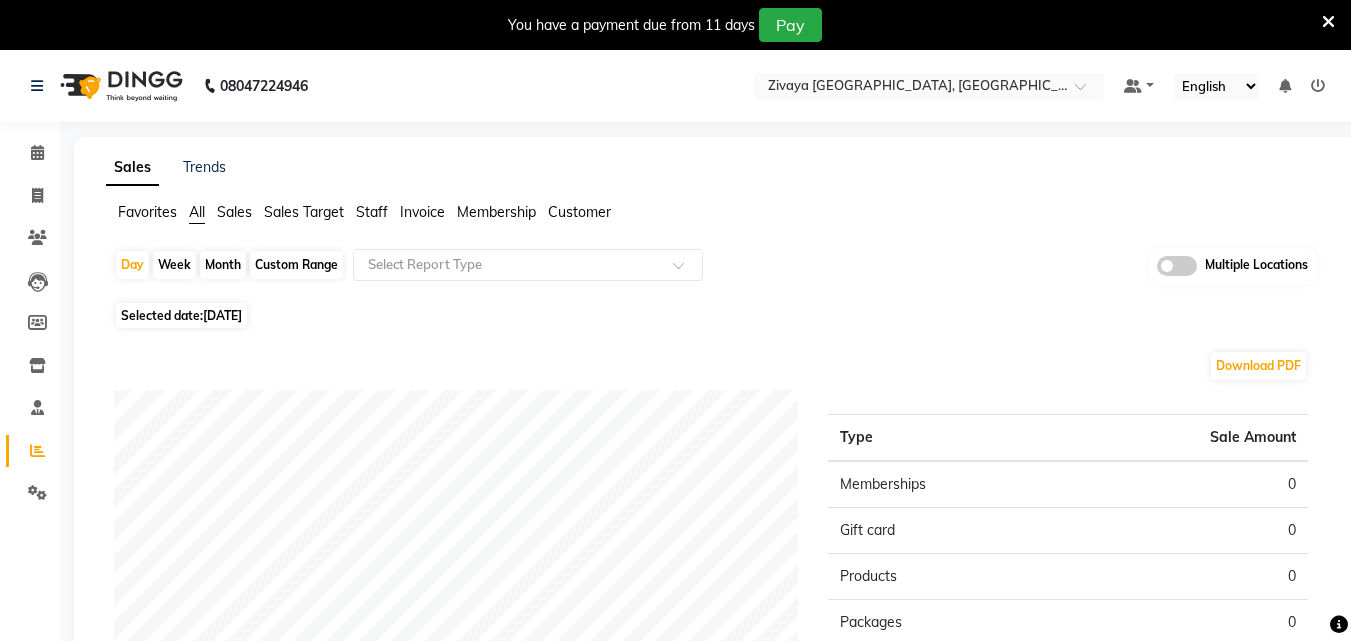 scroll, scrollTop: 0, scrollLeft: 0, axis: both 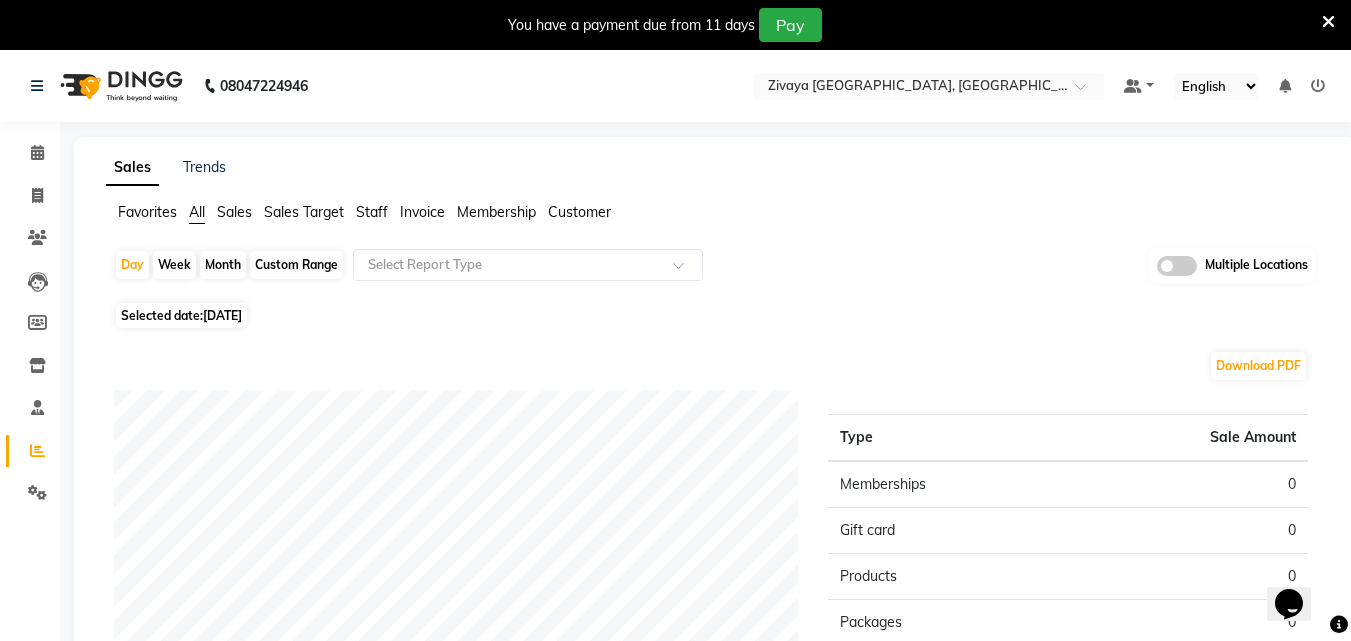 click on "Selected date:  [DATE]" 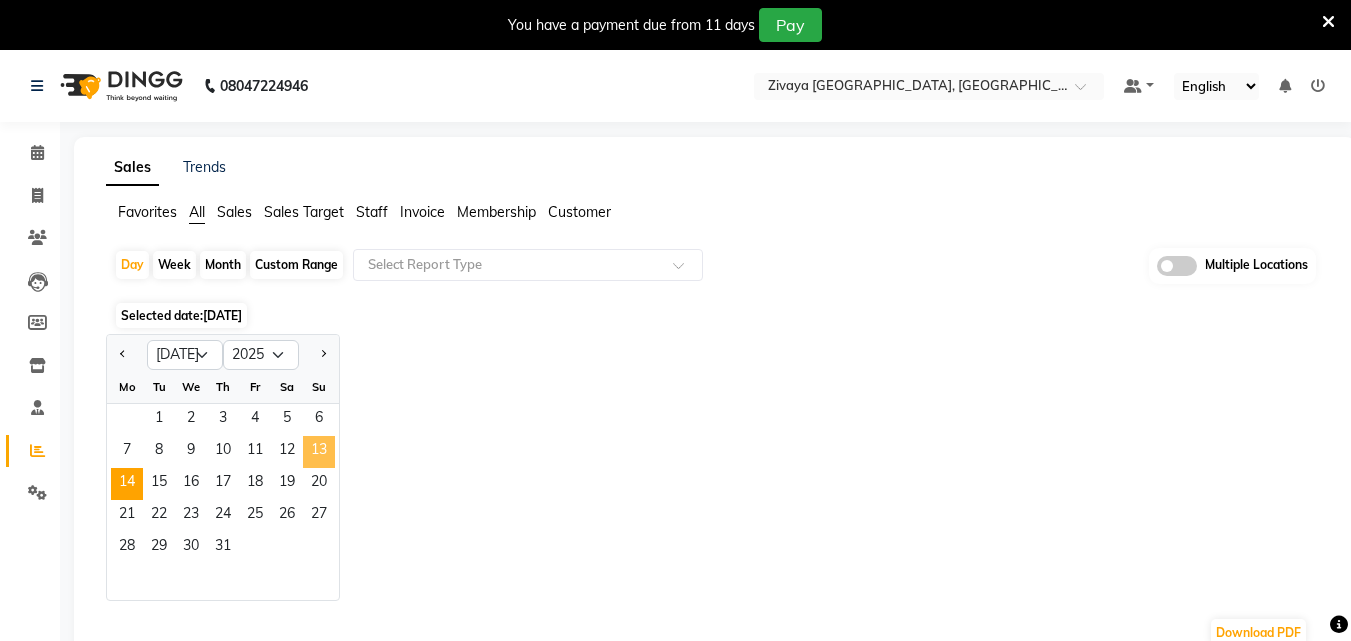 drag, startPoint x: 315, startPoint y: 459, endPoint x: 320, endPoint y: 447, distance: 13 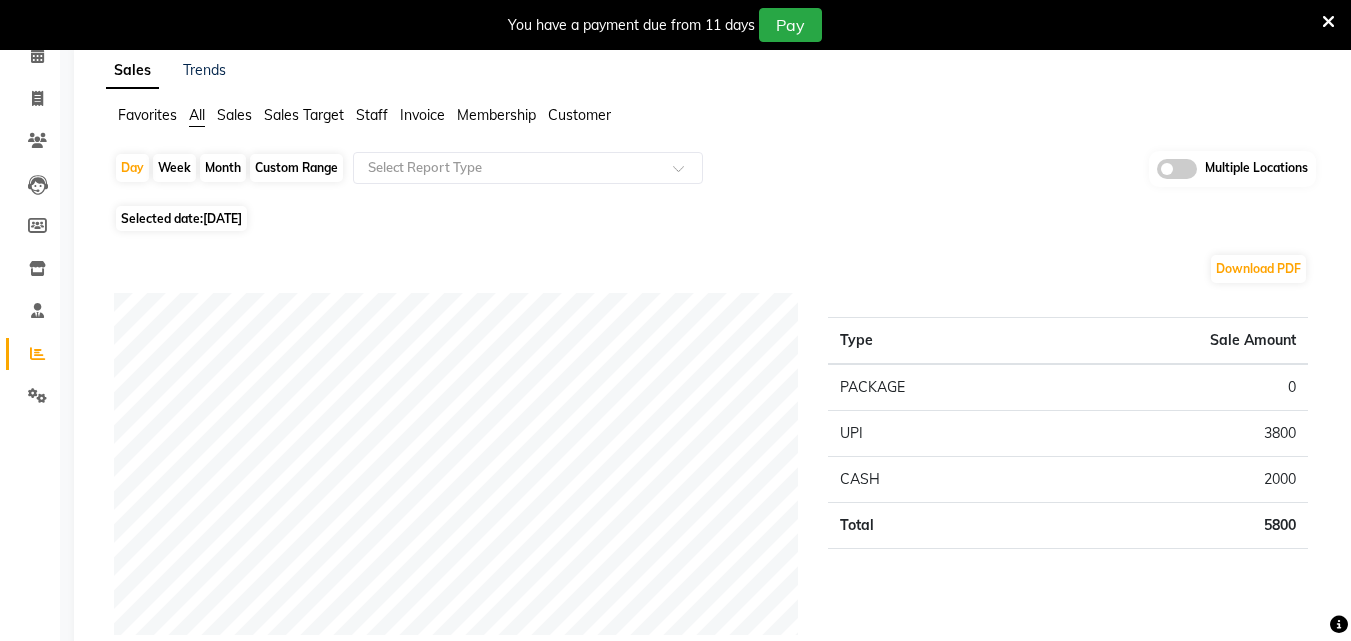 scroll, scrollTop: 0, scrollLeft: 0, axis: both 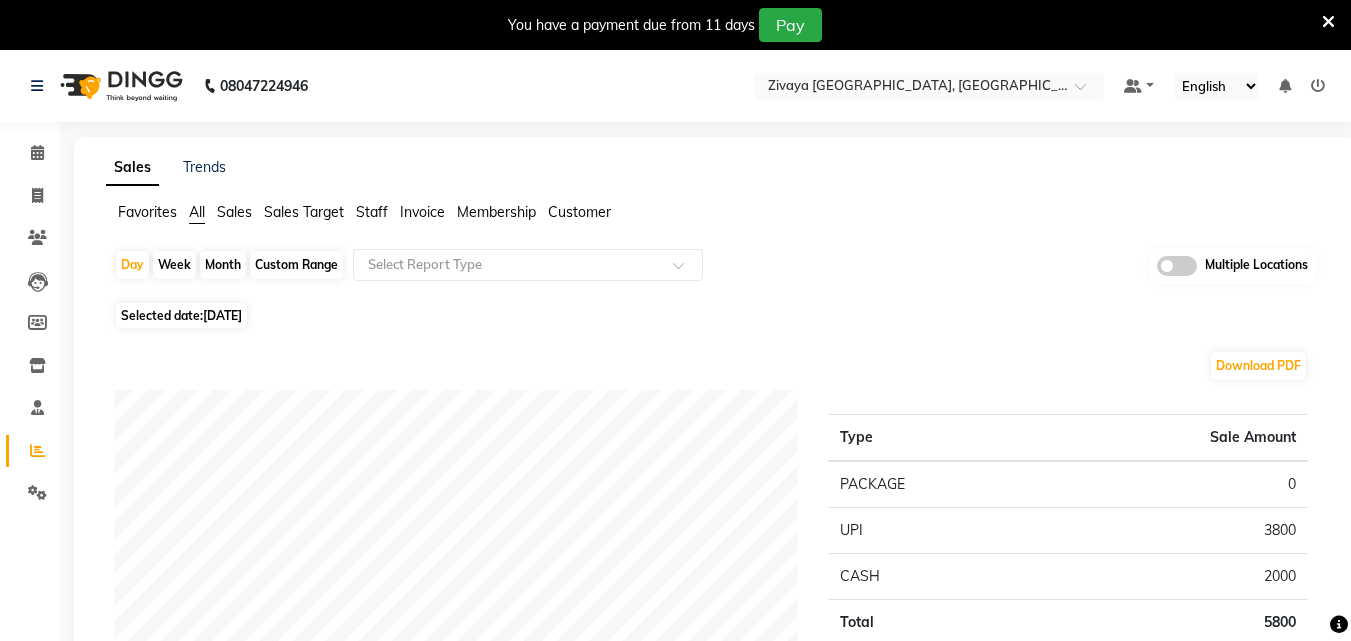 click at bounding box center [1328, 22] 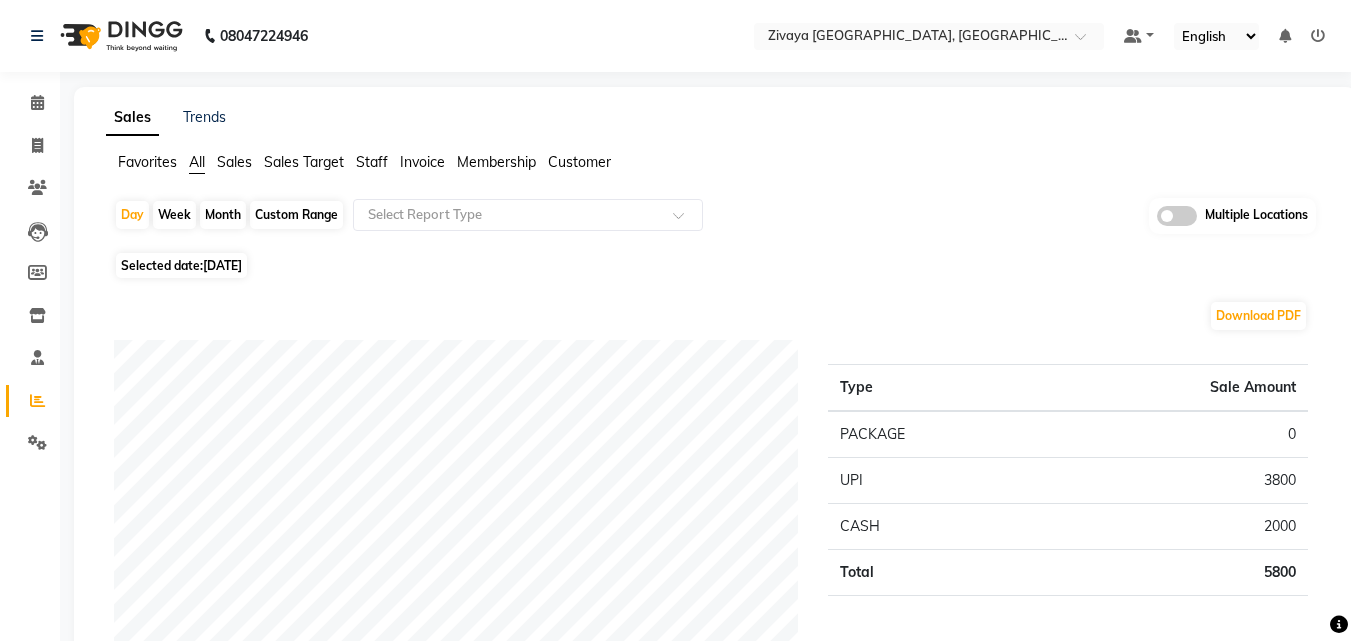 click on "[DATE]" 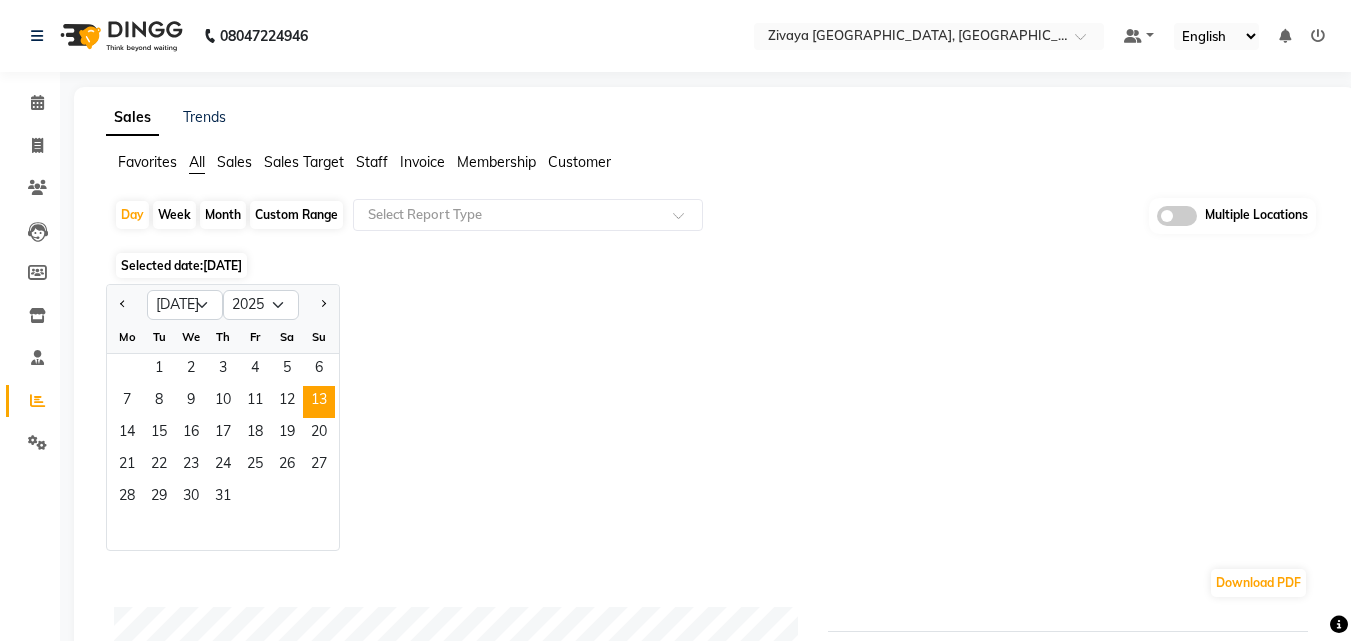 click on "Day   Week   Month   Custom Range  Select Report Type Multiple Locations" 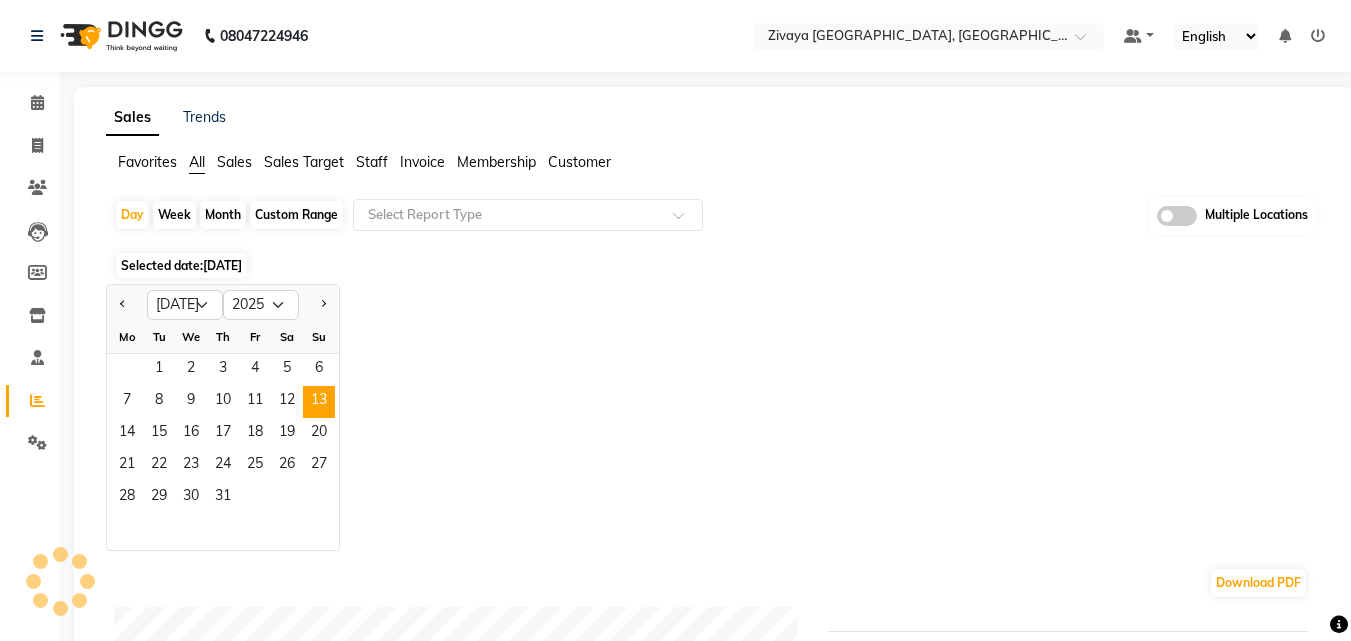 drag, startPoint x: 789, startPoint y: 224, endPoint x: 435, endPoint y: 341, distance: 372.83374 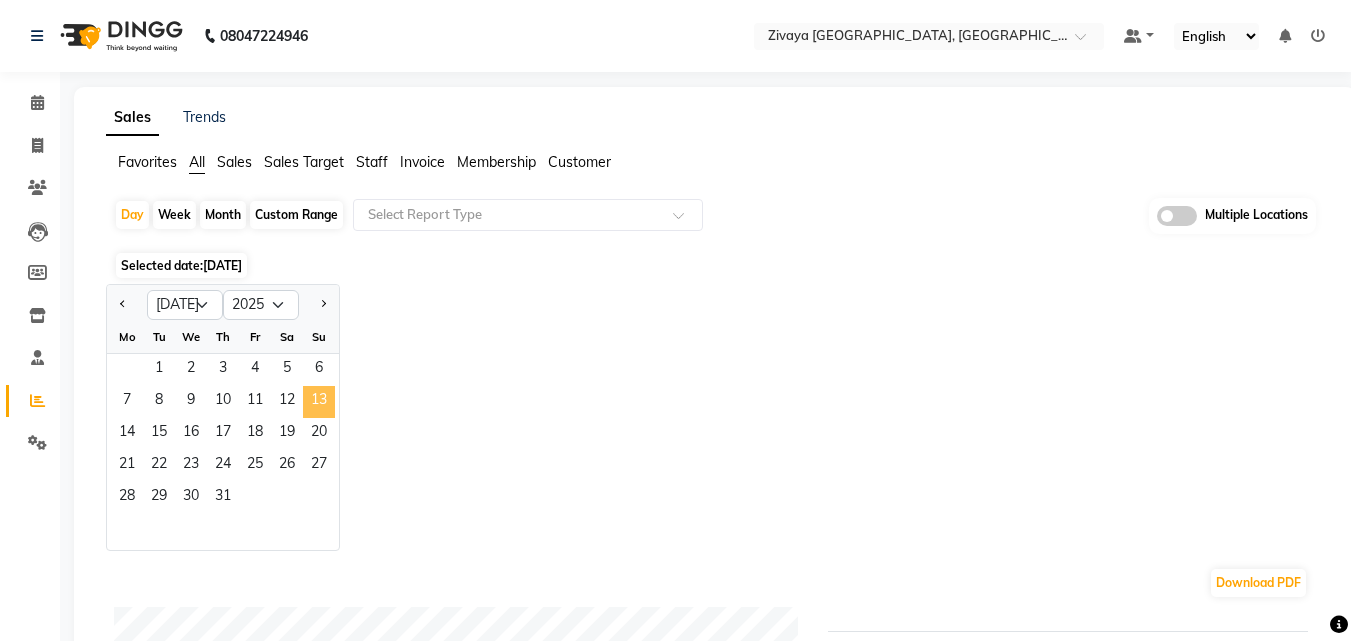 click on "13" 